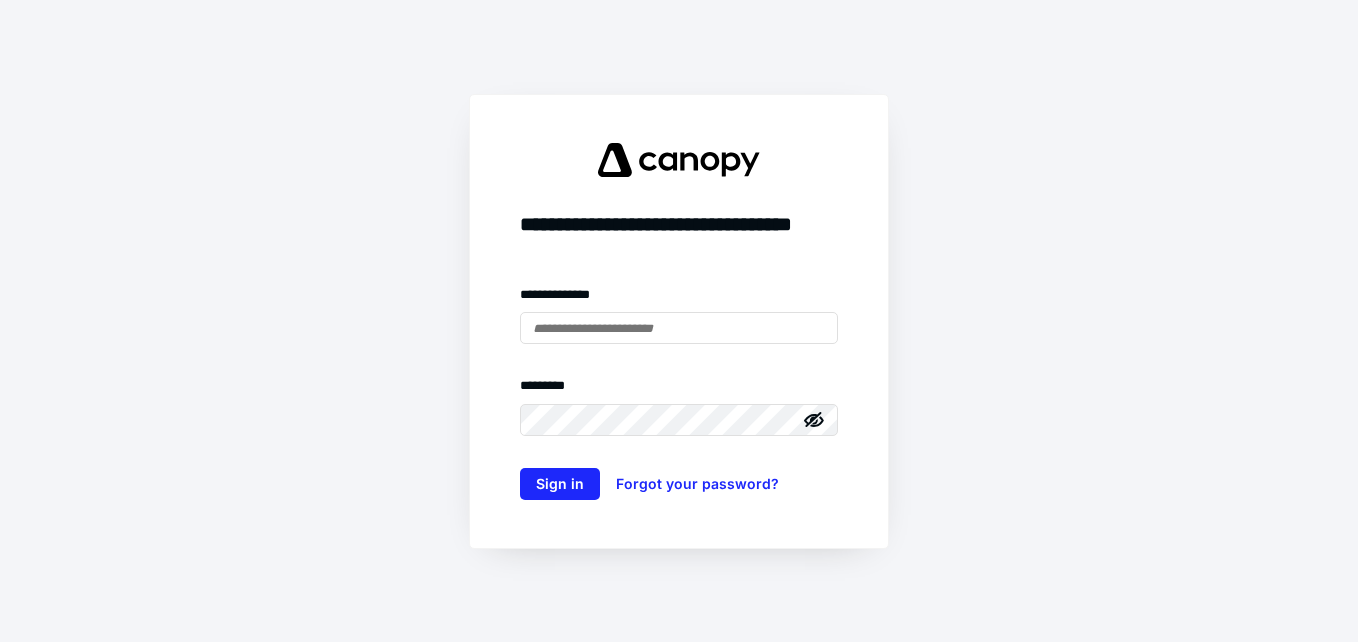 scroll, scrollTop: 0, scrollLeft: 0, axis: both 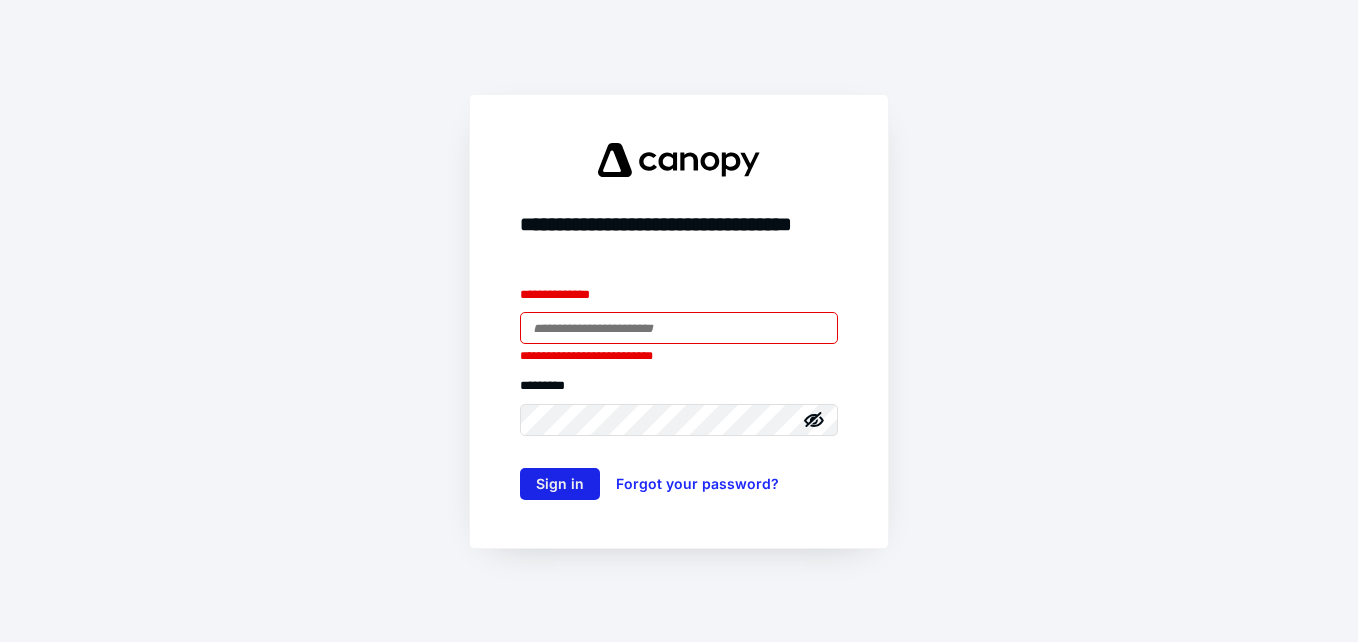 type on "**********" 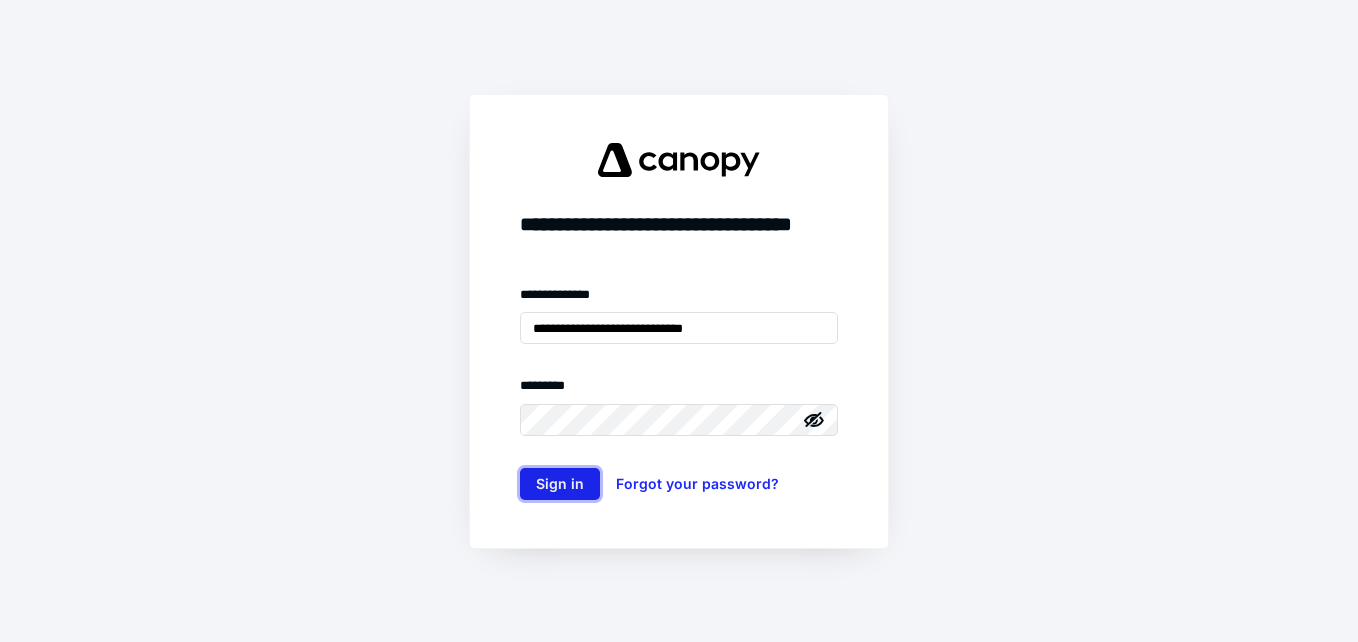 click on "Sign in" at bounding box center (560, 484) 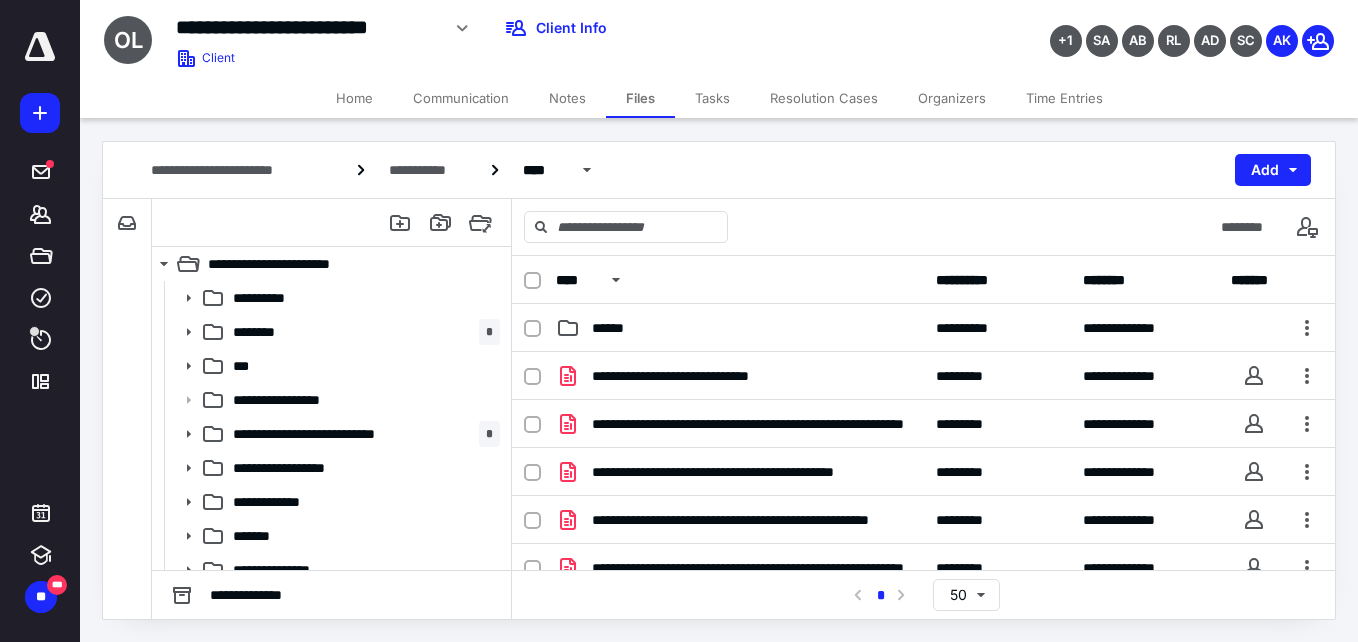 scroll, scrollTop: 0, scrollLeft: 0, axis: both 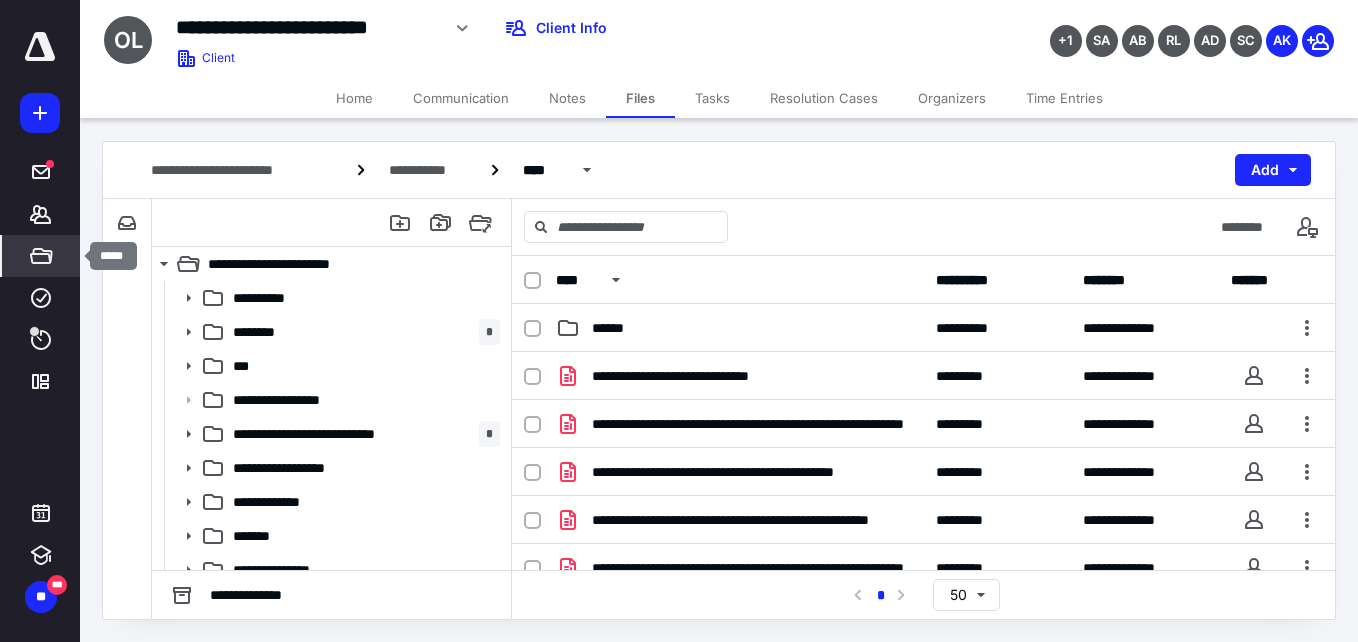 click 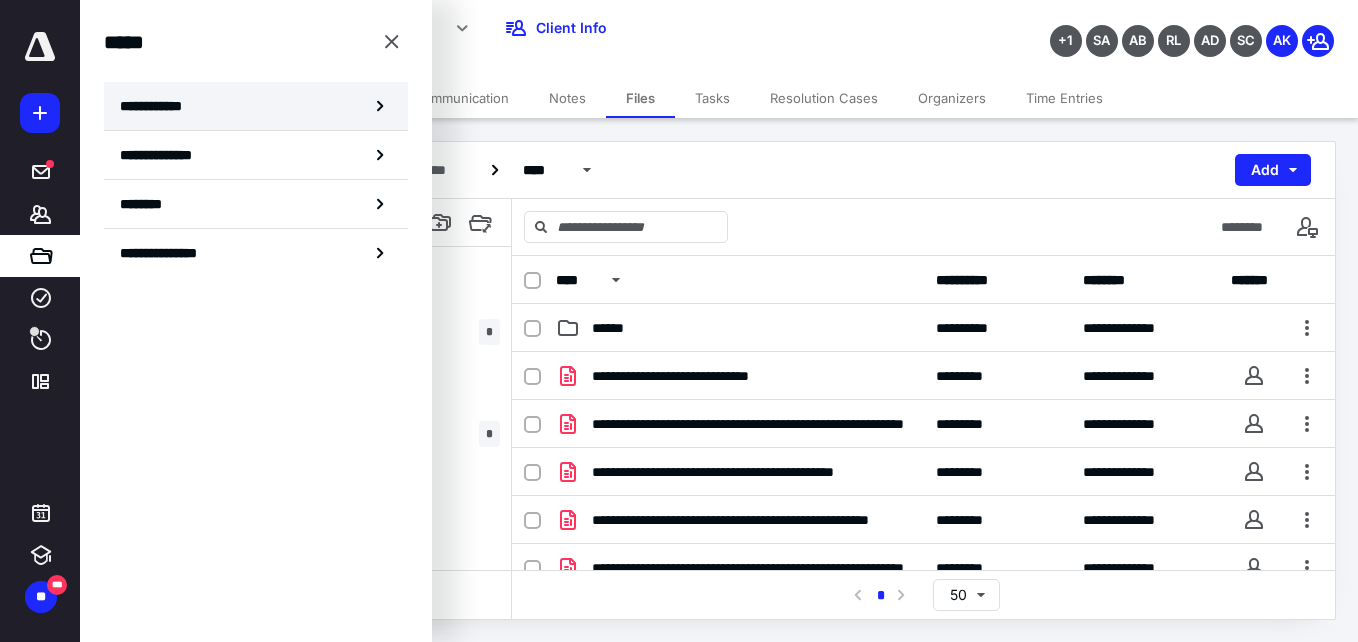 click on "**********" at bounding box center [157, 106] 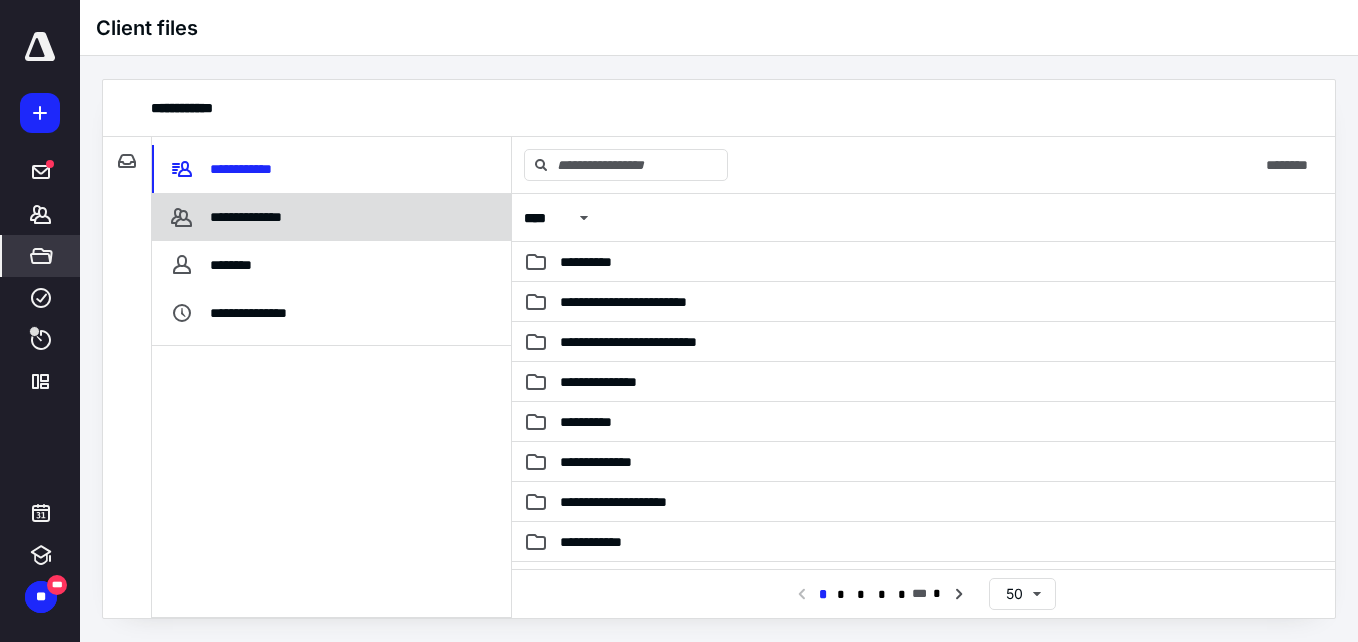 click on "**********" at bounding box center (230, 217) 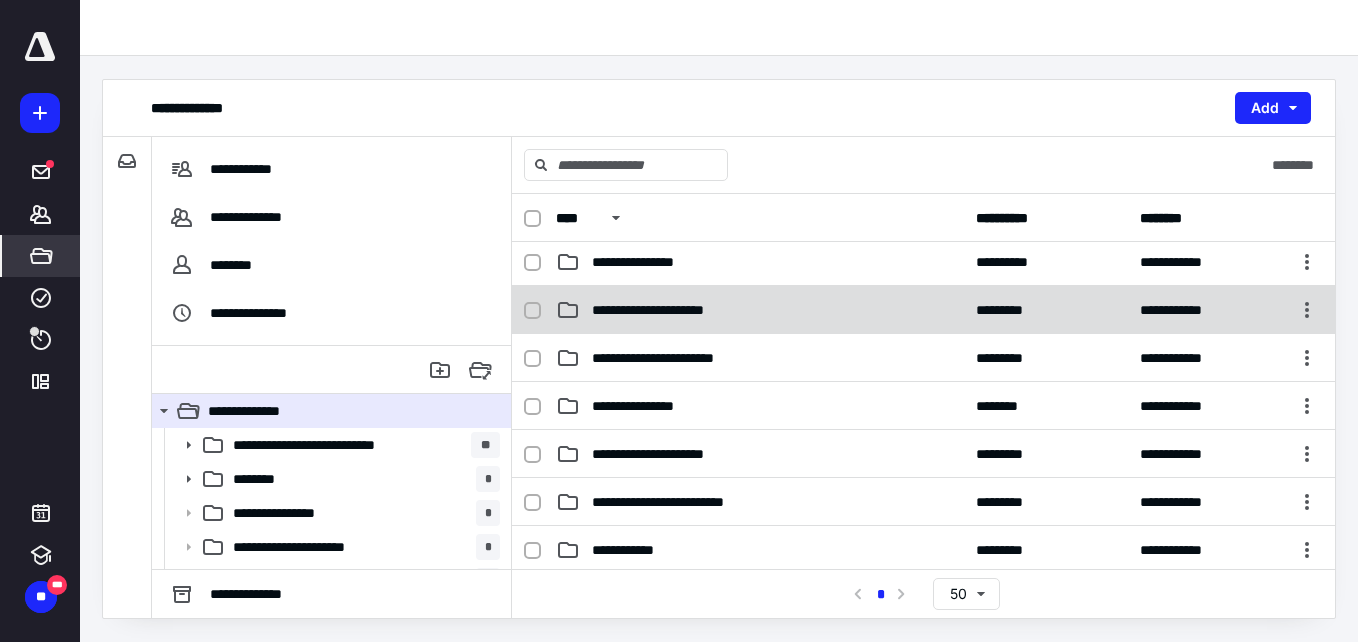 scroll, scrollTop: 300, scrollLeft: 0, axis: vertical 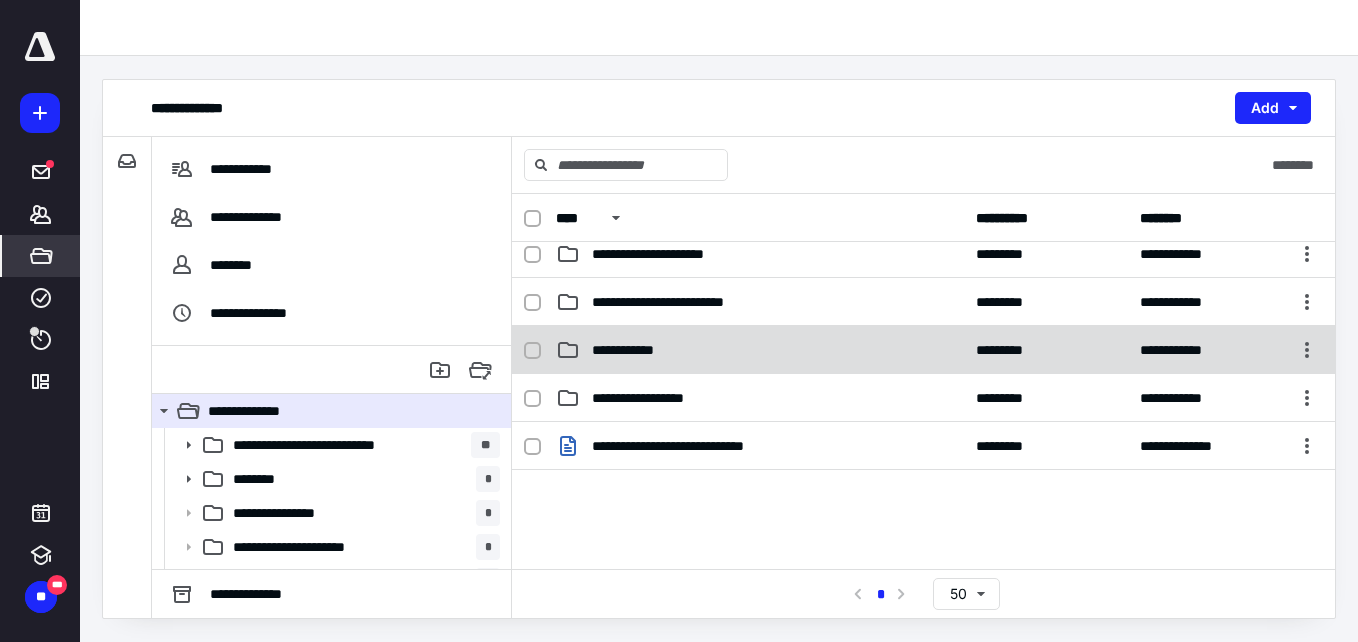 click on "**********" at bounding box center (760, 350) 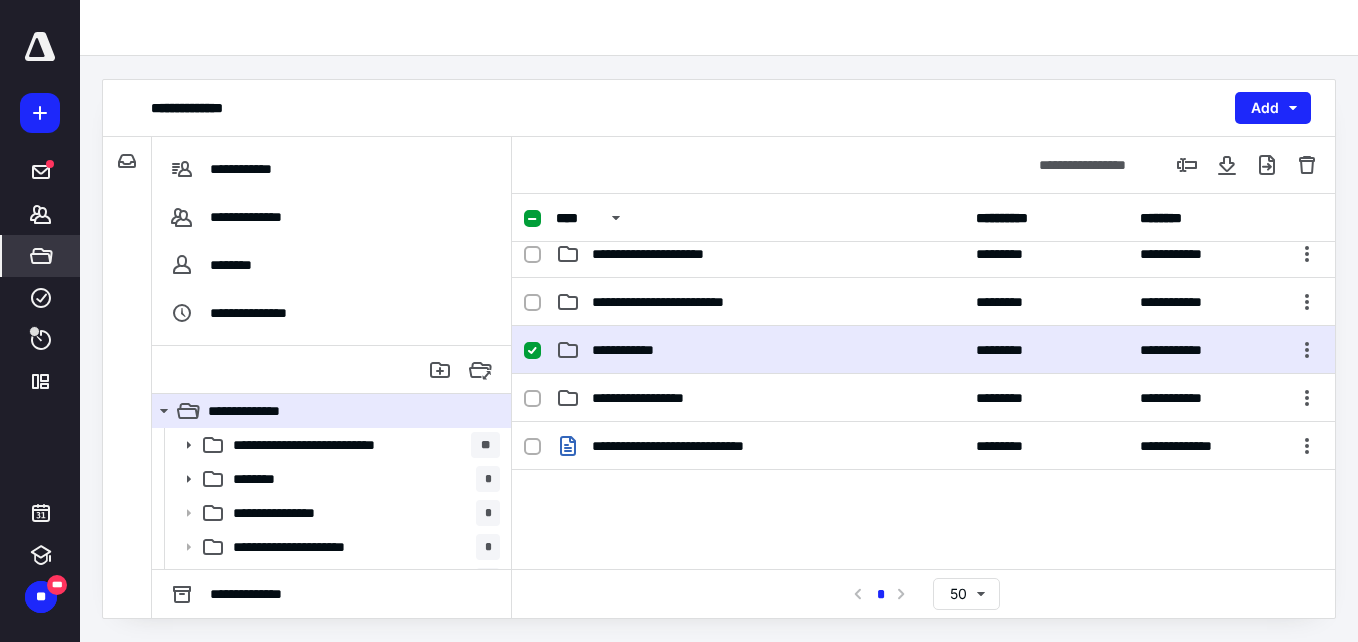 click on "**********" at bounding box center (760, 350) 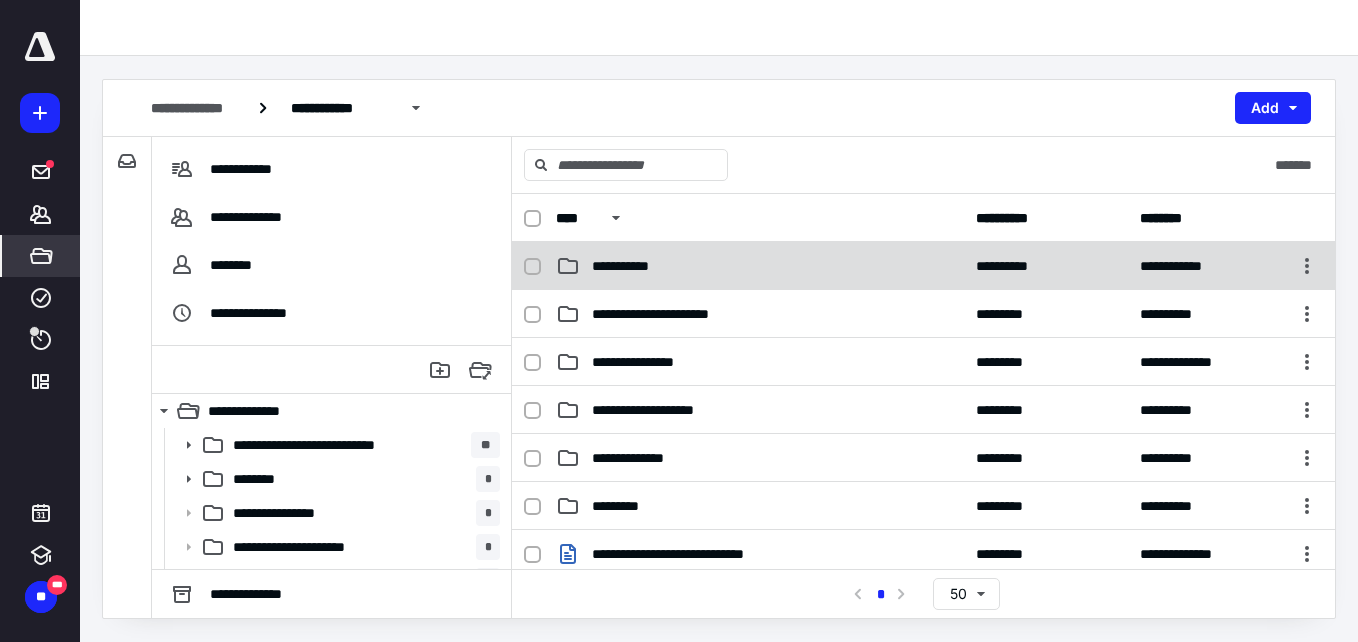 click on "**********" at bounding box center [630, 266] 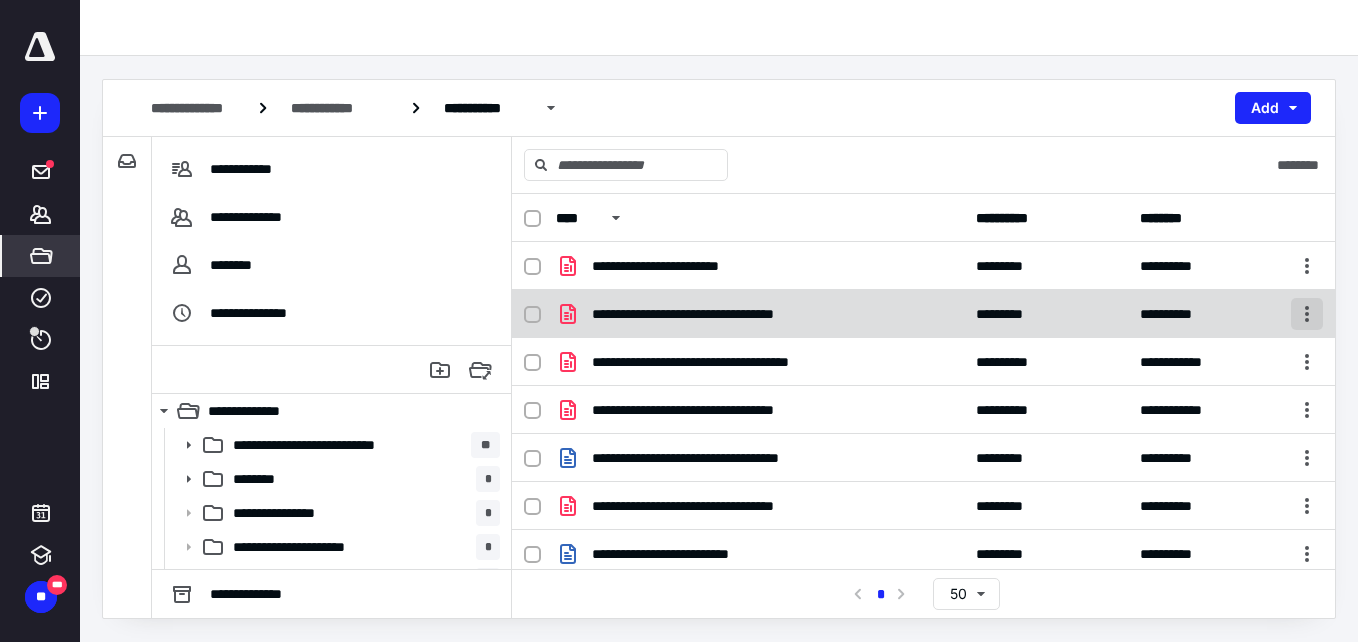 click at bounding box center [1307, 314] 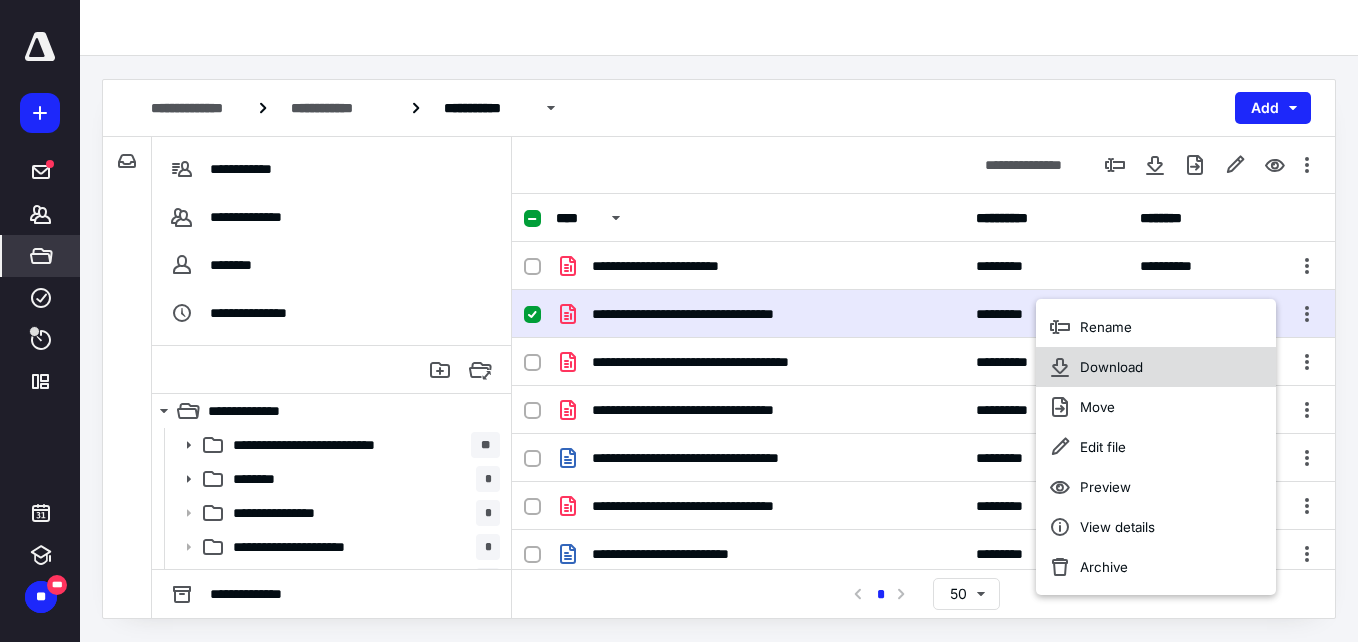 click on "Download" at bounding box center [1156, 367] 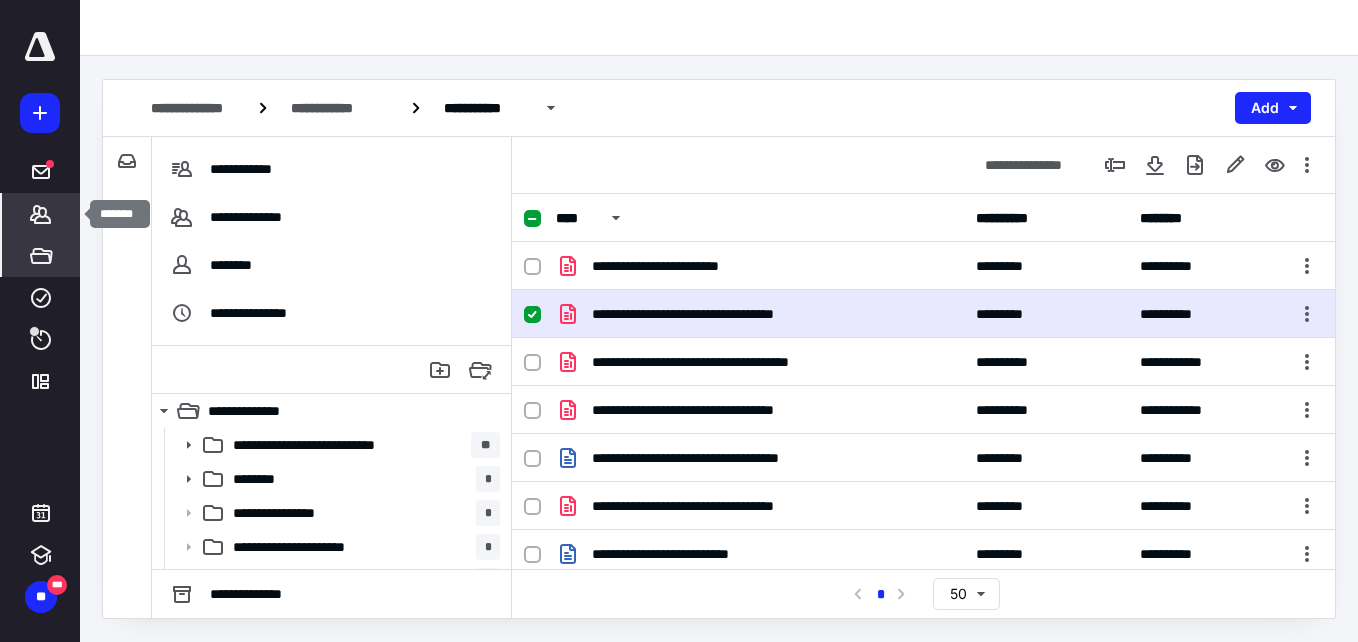 click 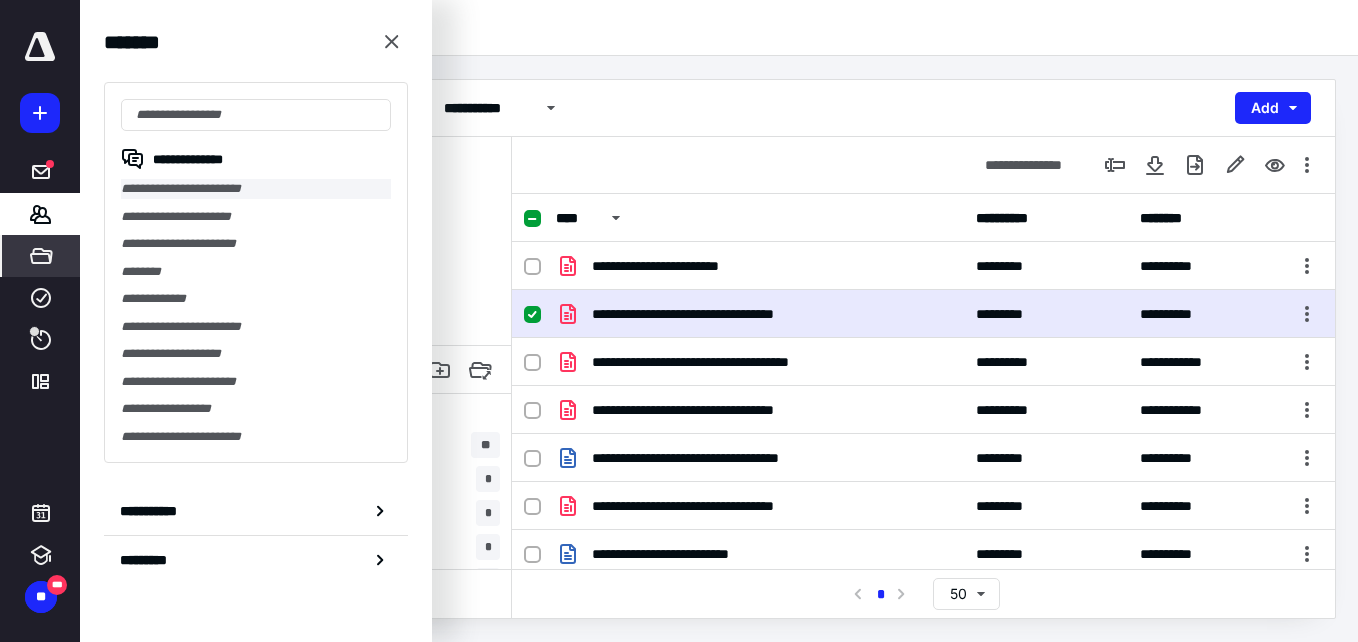 click on "**********" at bounding box center [256, 189] 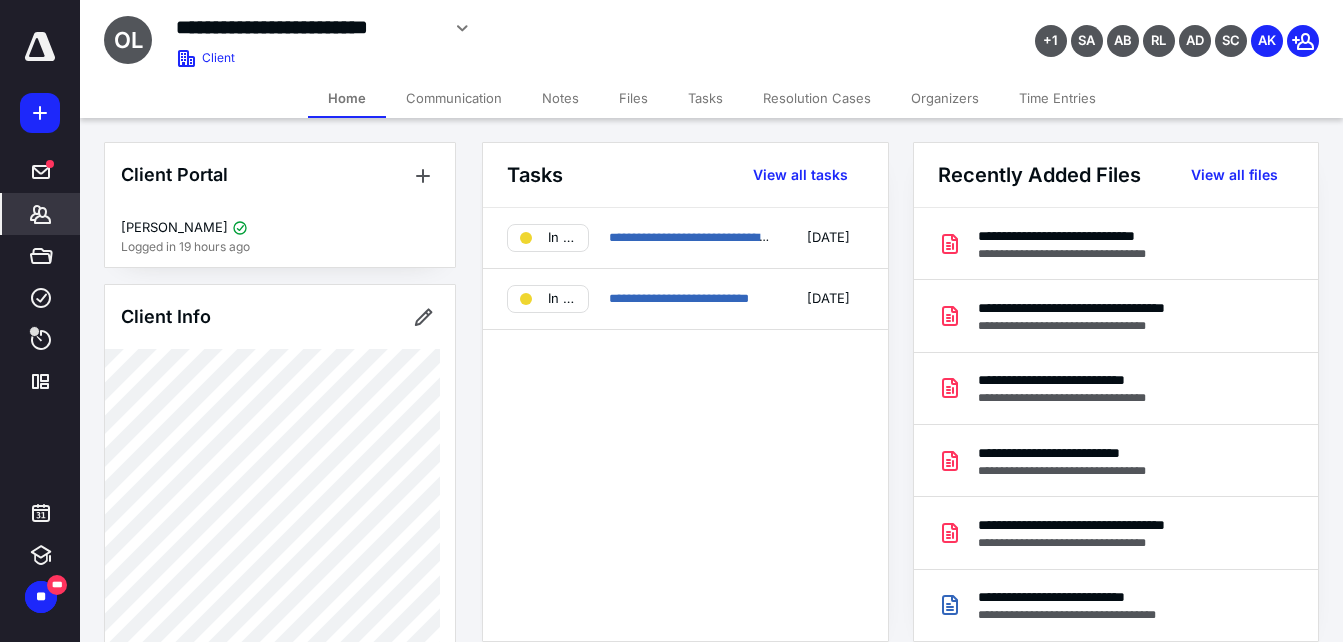 click on "Files" at bounding box center (633, 98) 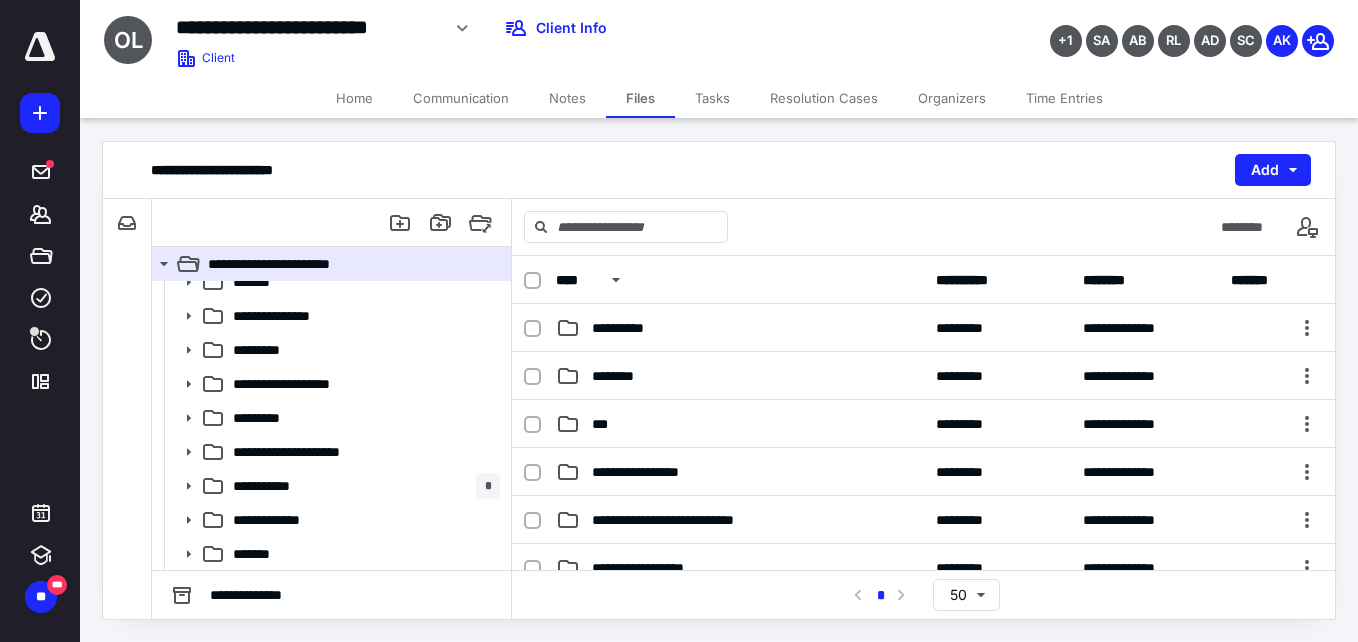 scroll, scrollTop: 255, scrollLeft: 0, axis: vertical 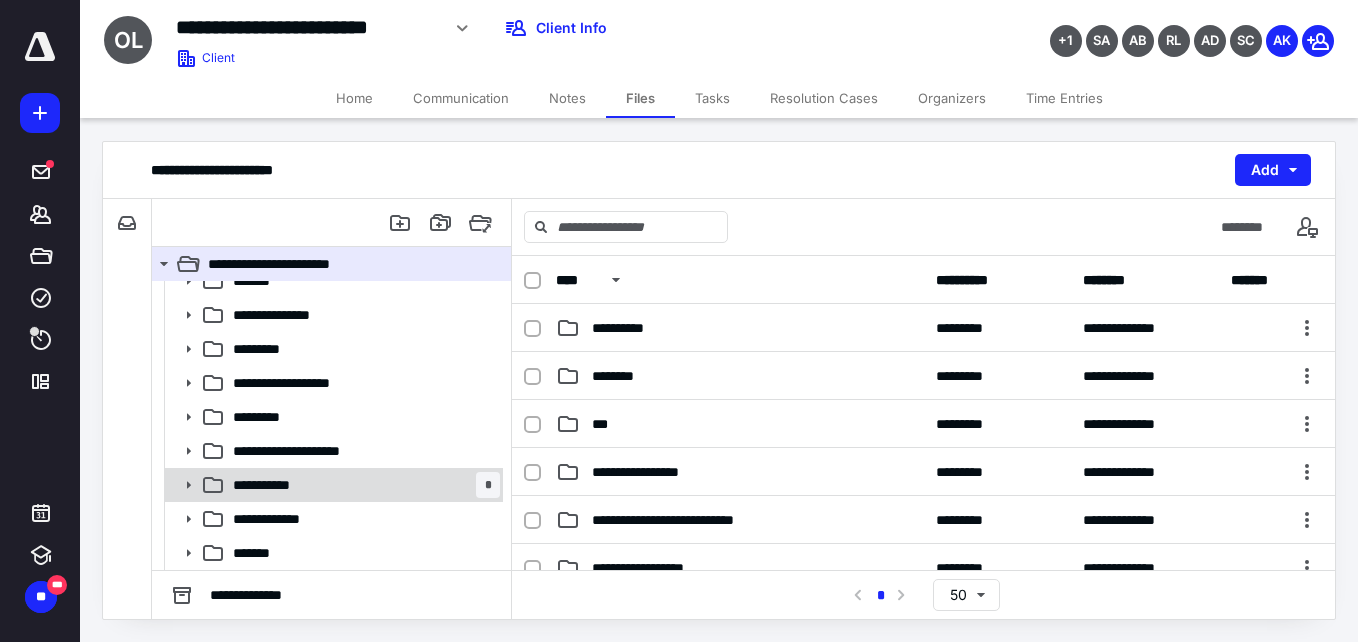 click on "**********" at bounding box center [272, 485] 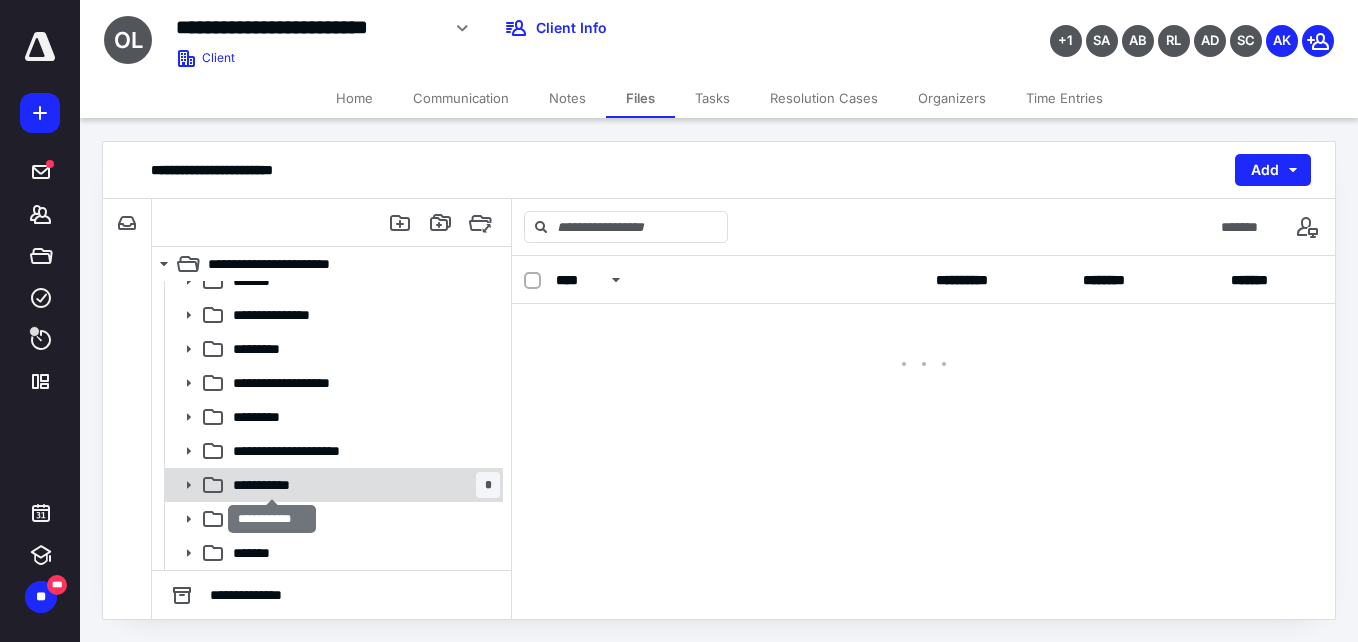 click on "**********" at bounding box center [272, 485] 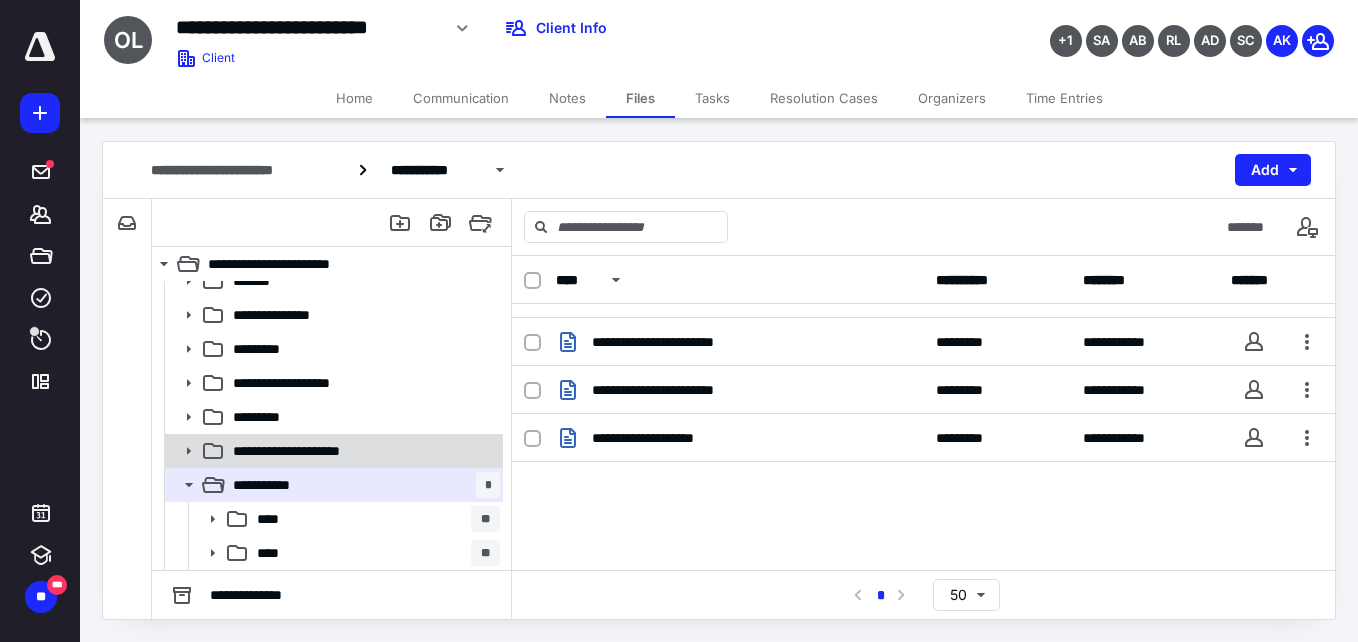 scroll, scrollTop: 74, scrollLeft: 0, axis: vertical 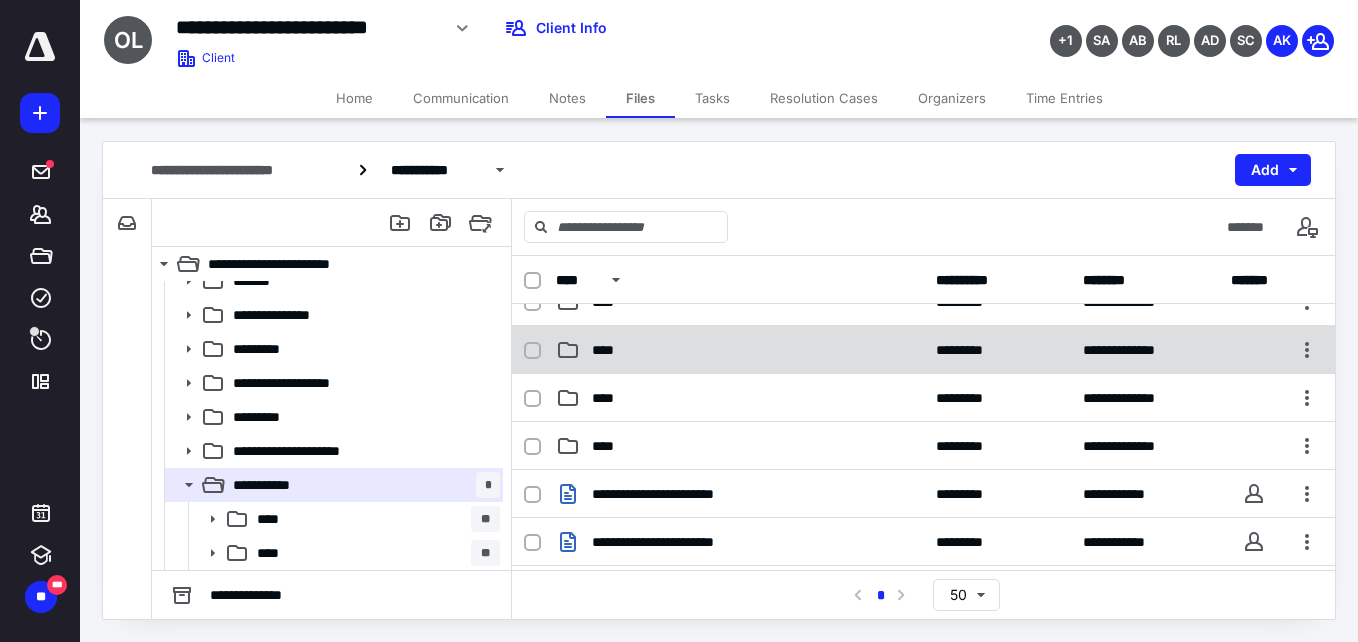 click on "****" at bounding box center (609, 350) 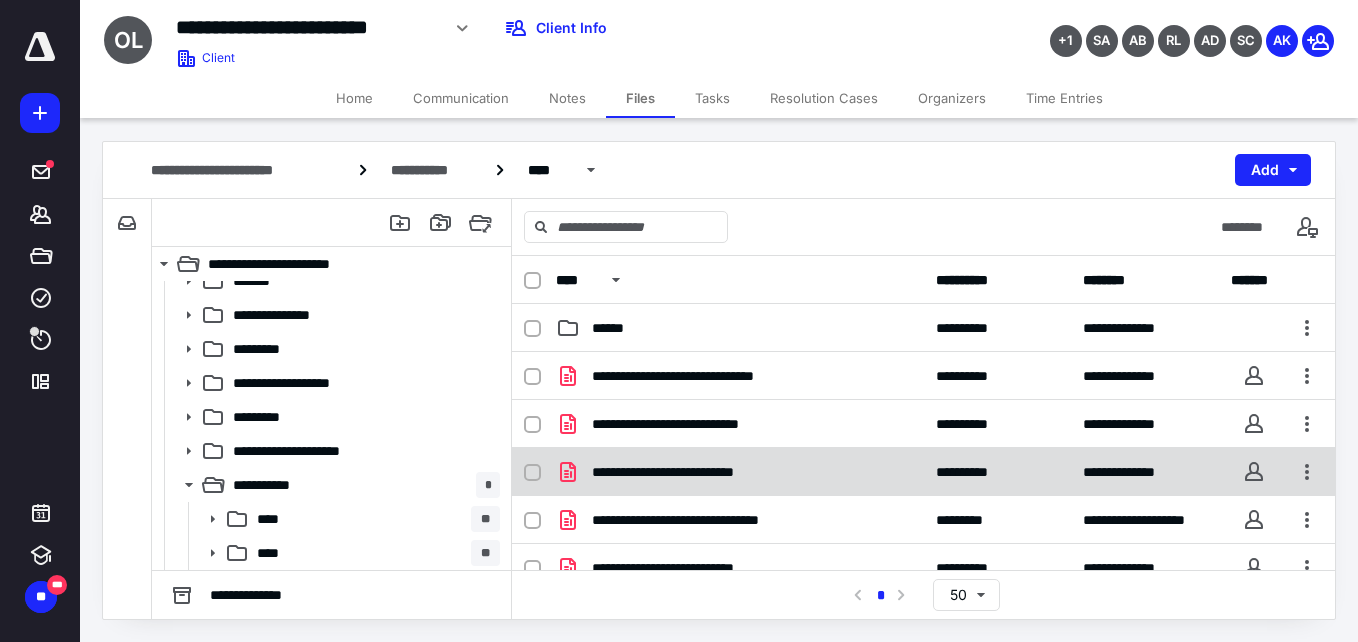 scroll, scrollTop: 400, scrollLeft: 0, axis: vertical 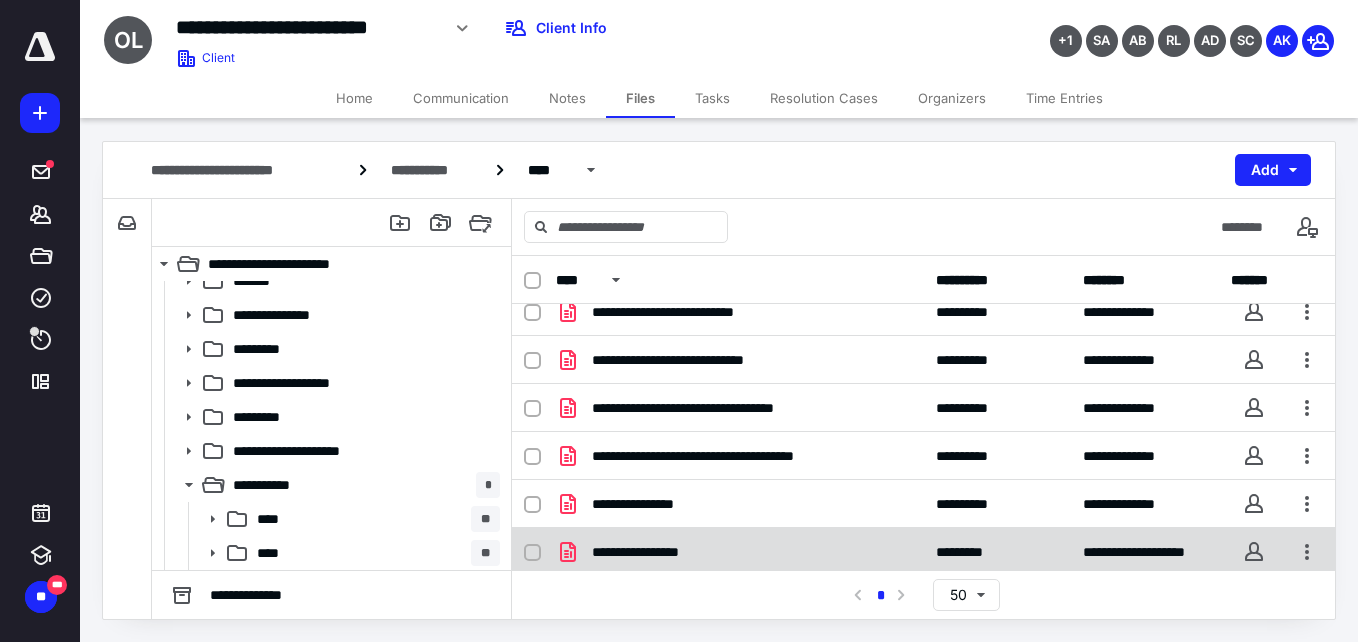 click on "**********" at bounding box center [652, 552] 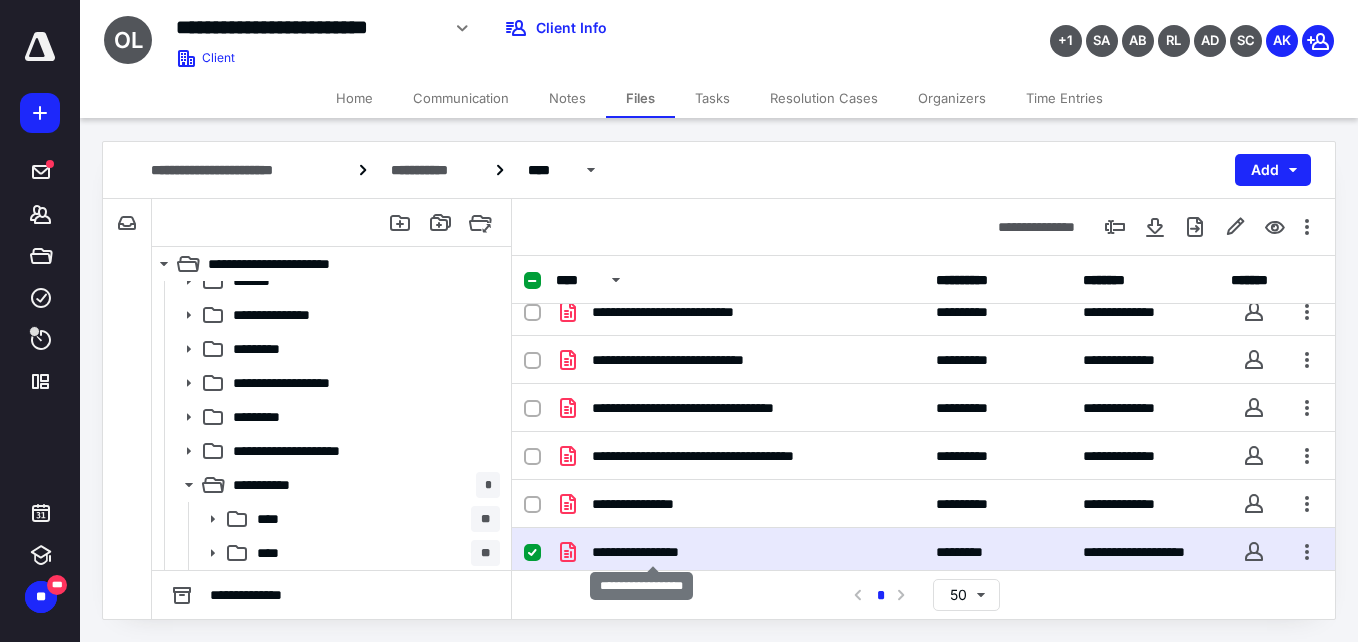 click on "**********" at bounding box center (652, 552) 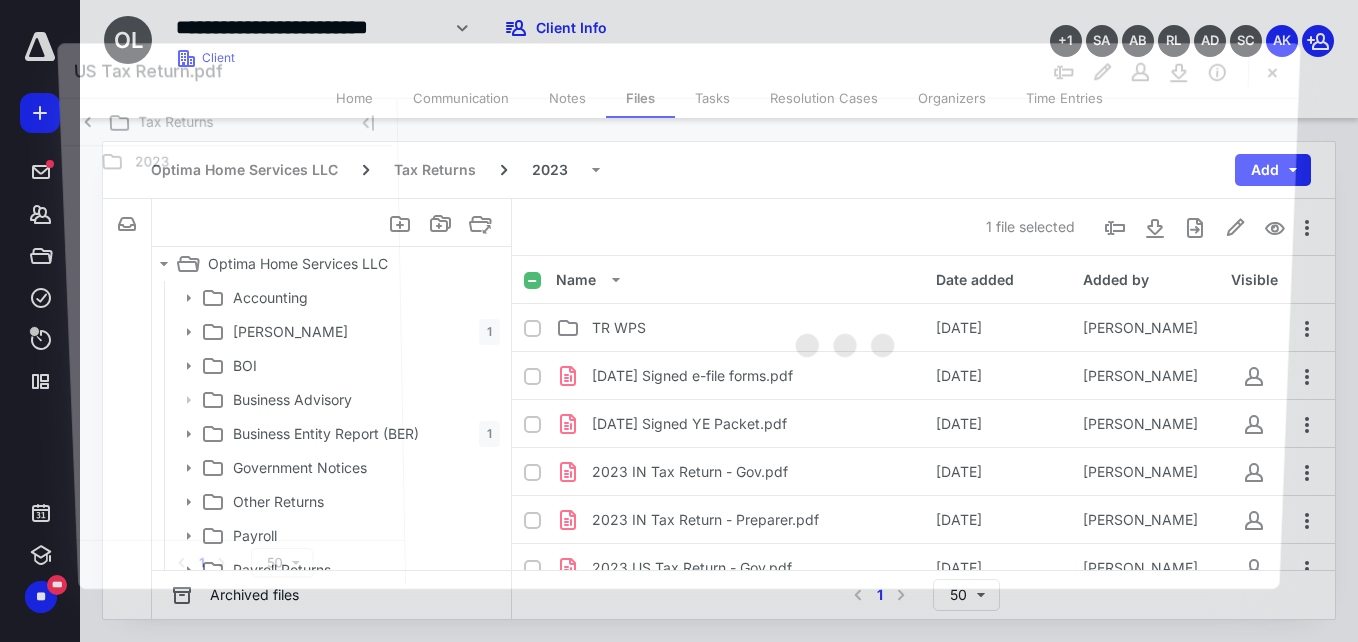 scroll, scrollTop: 255, scrollLeft: 0, axis: vertical 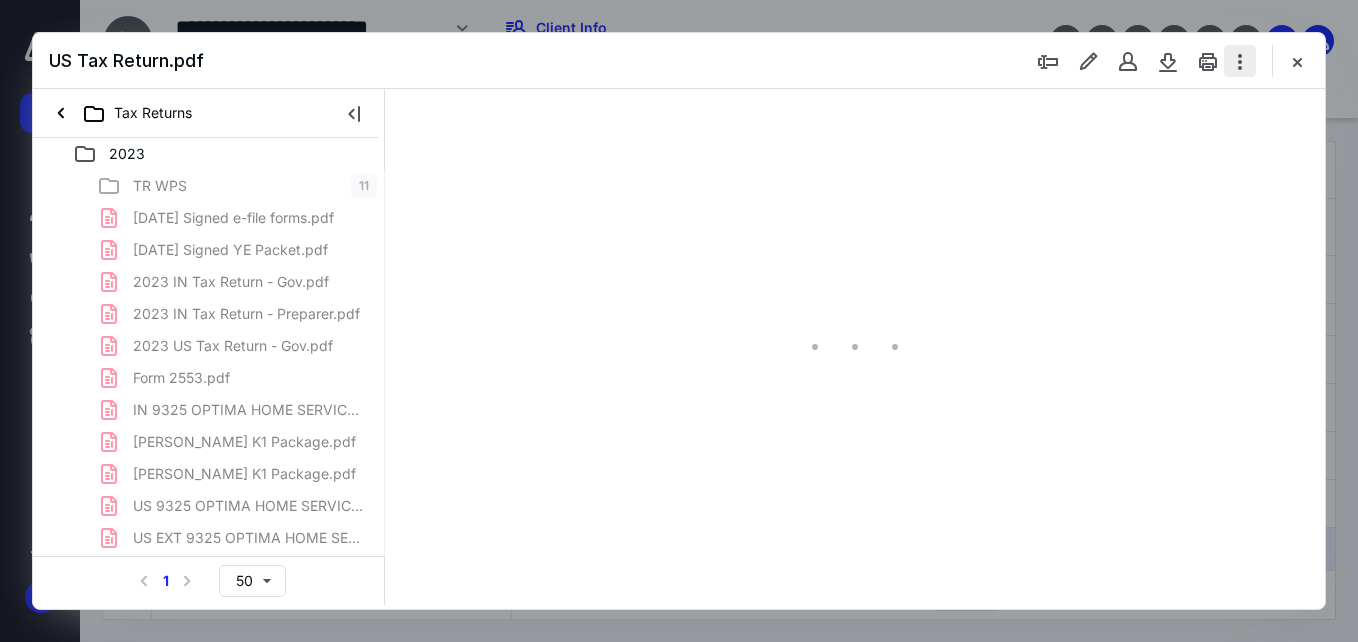 click at bounding box center [1240, 61] 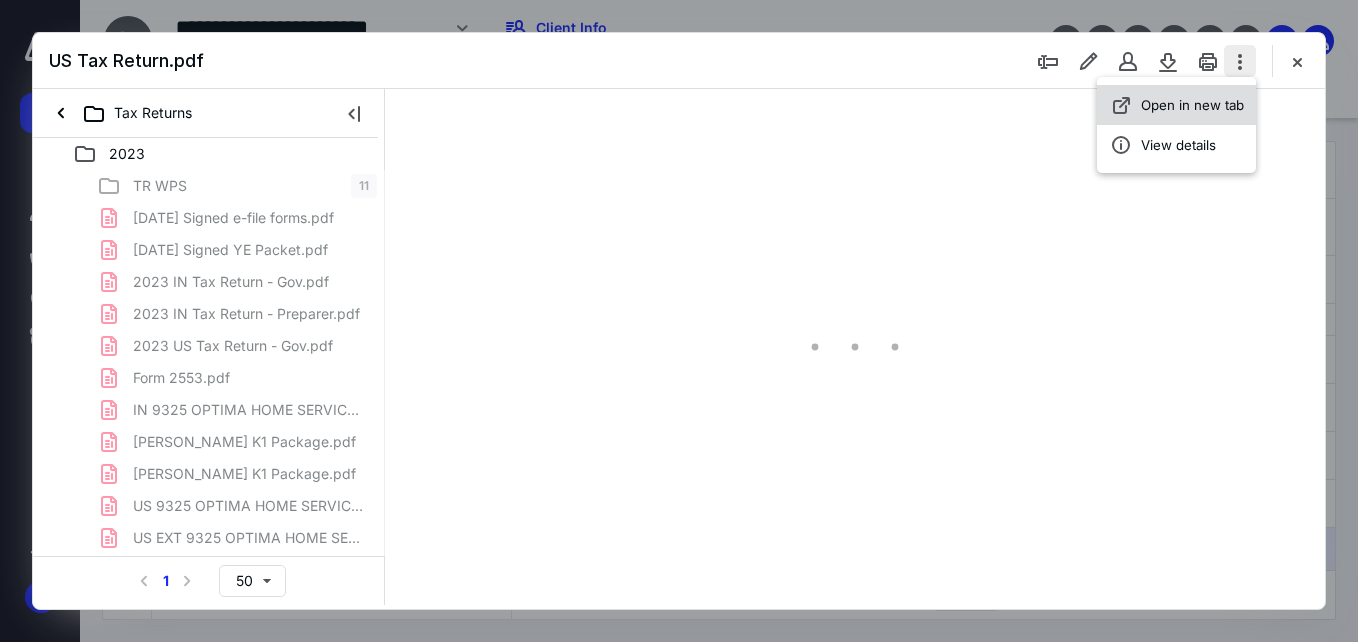 click on "Open in new tab" at bounding box center [1192, 105] 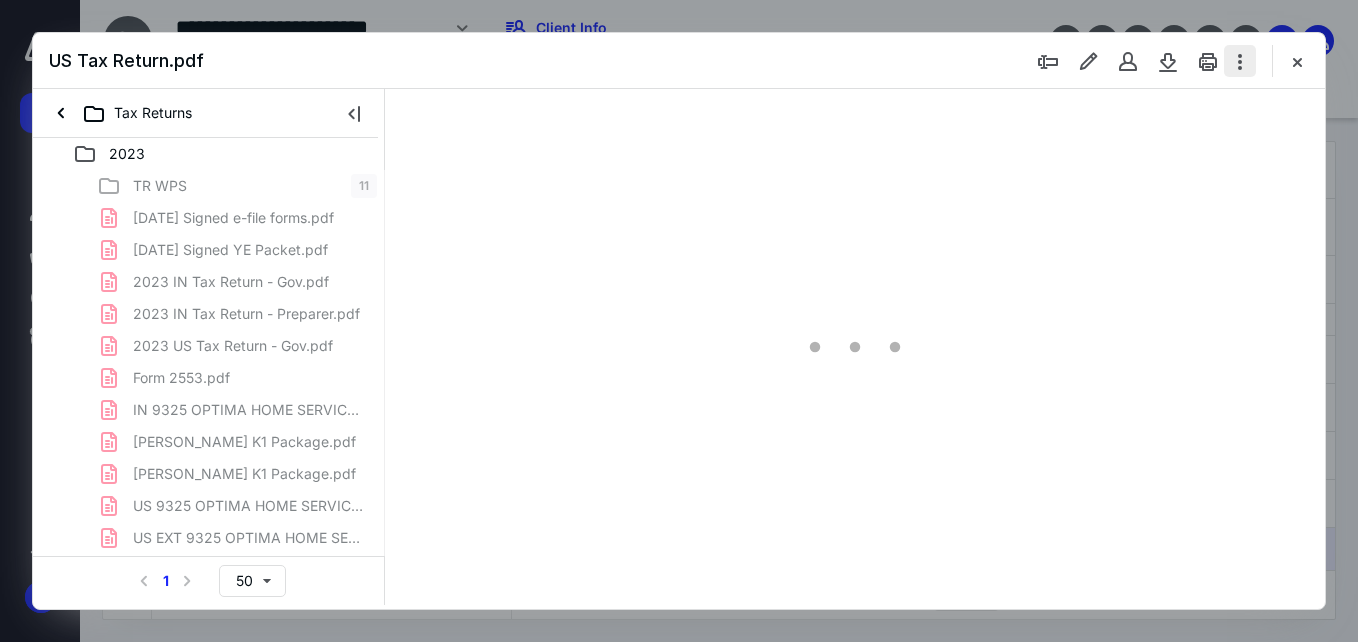 scroll, scrollTop: 0, scrollLeft: 0, axis: both 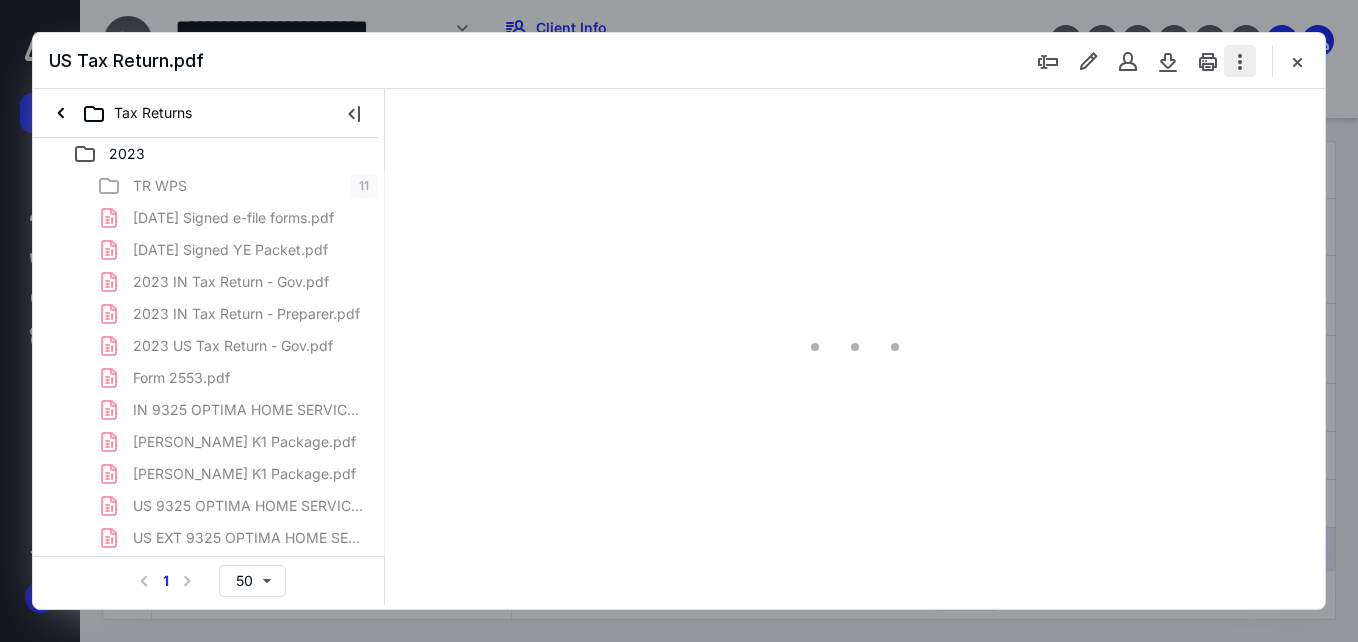 type on "56" 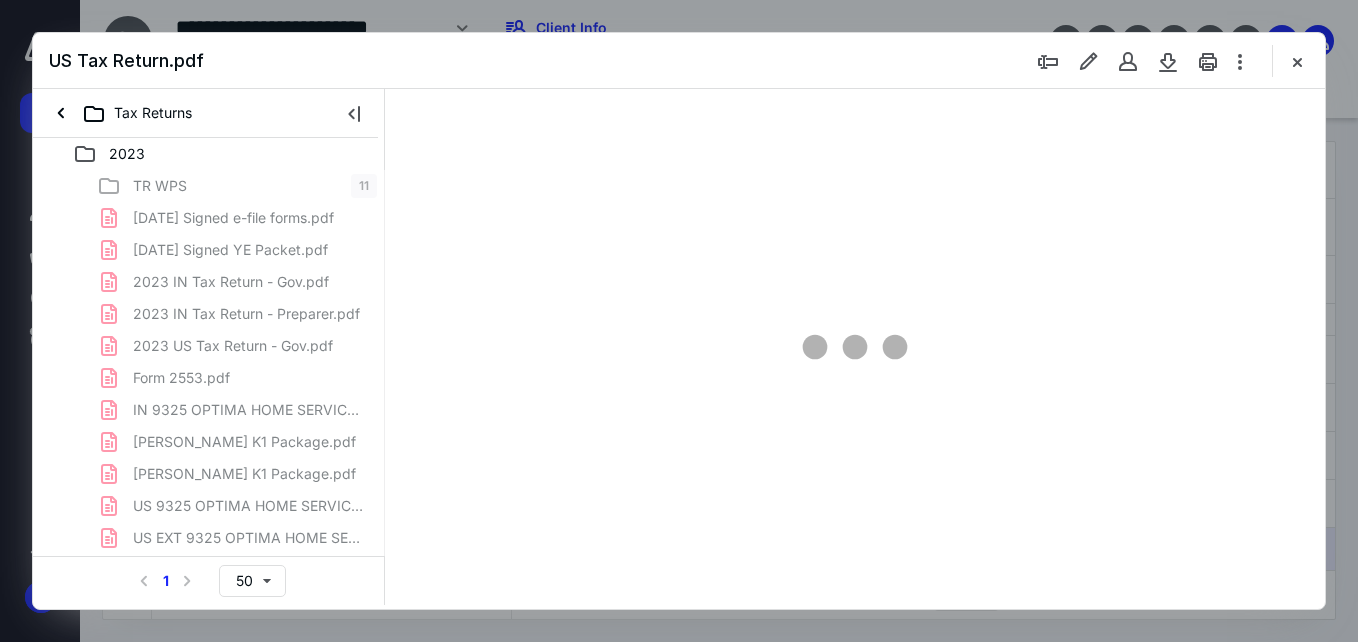 scroll, scrollTop: 78, scrollLeft: 0, axis: vertical 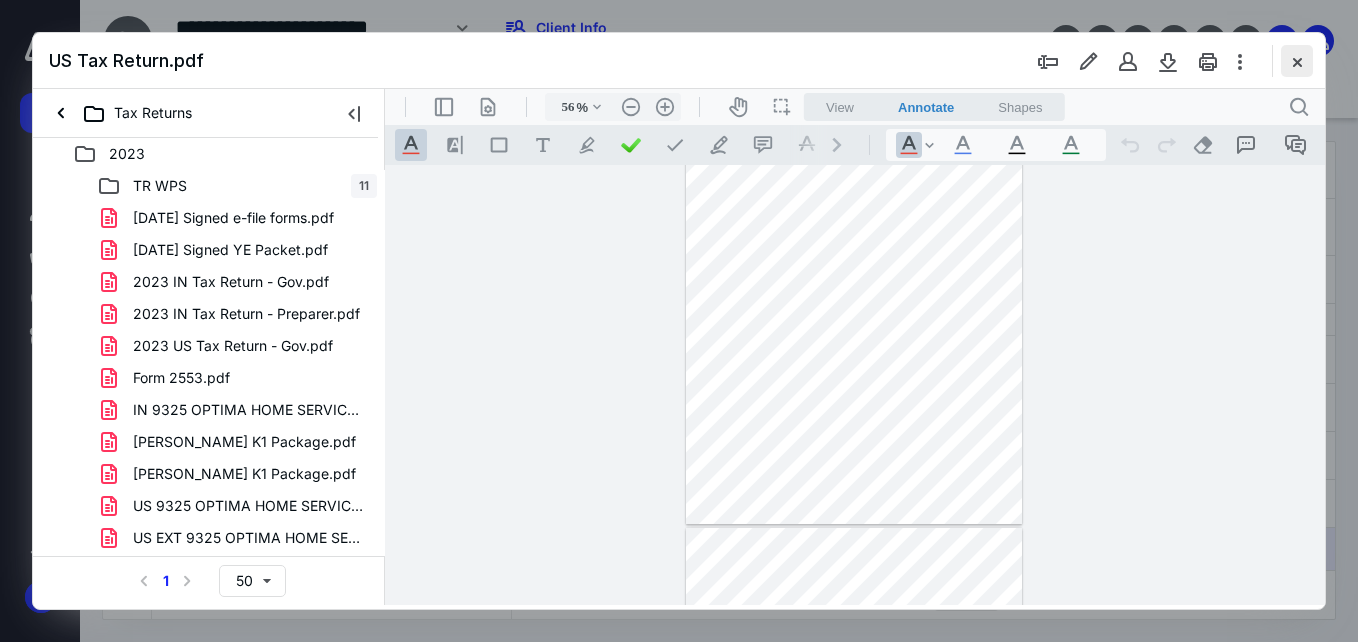 click at bounding box center (1297, 61) 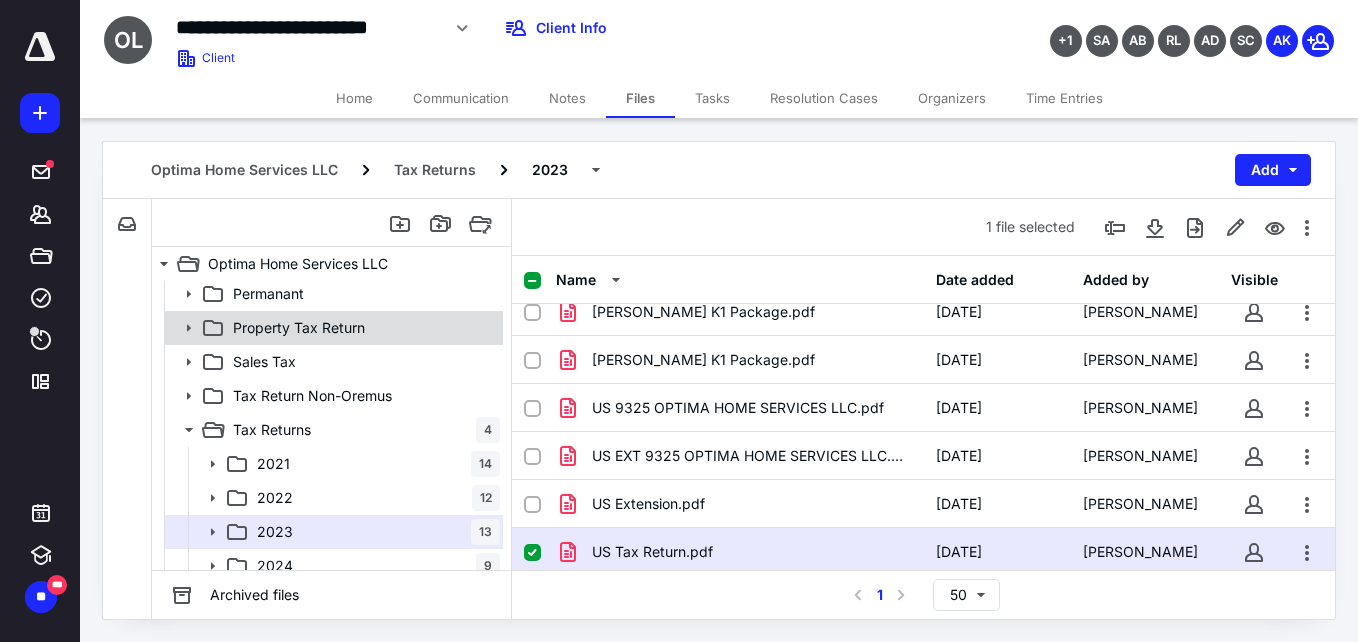 scroll, scrollTop: 355, scrollLeft: 0, axis: vertical 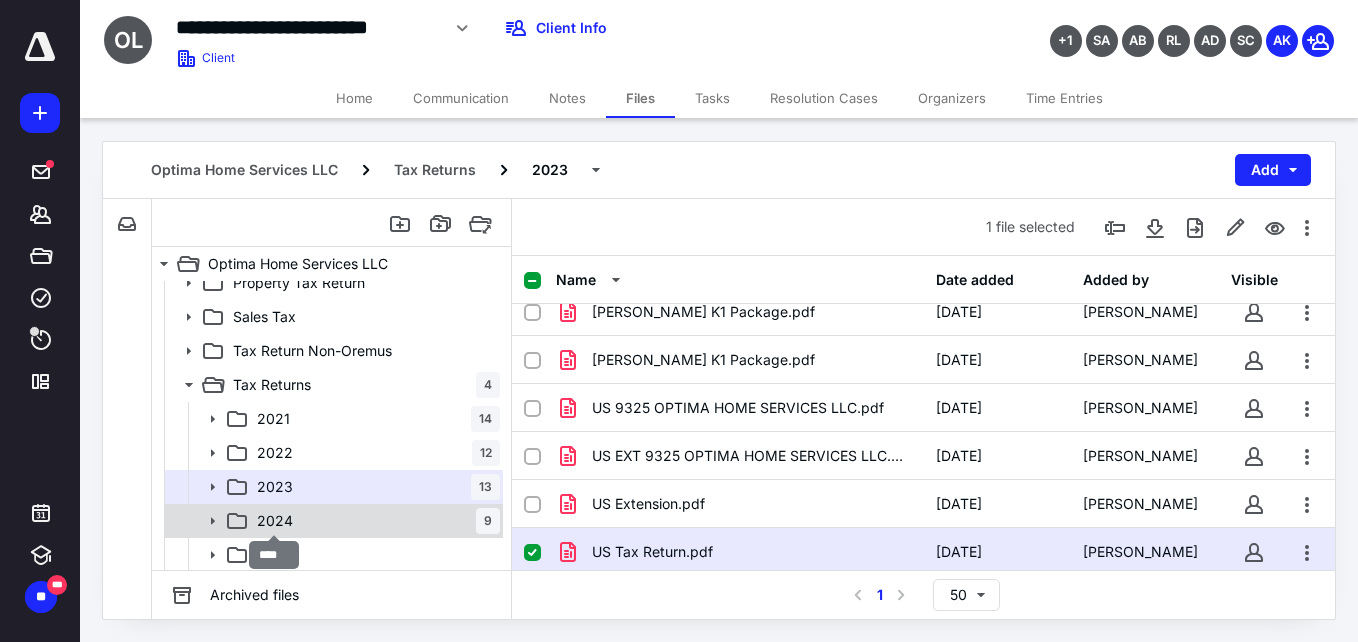 click on "2024" at bounding box center [275, 521] 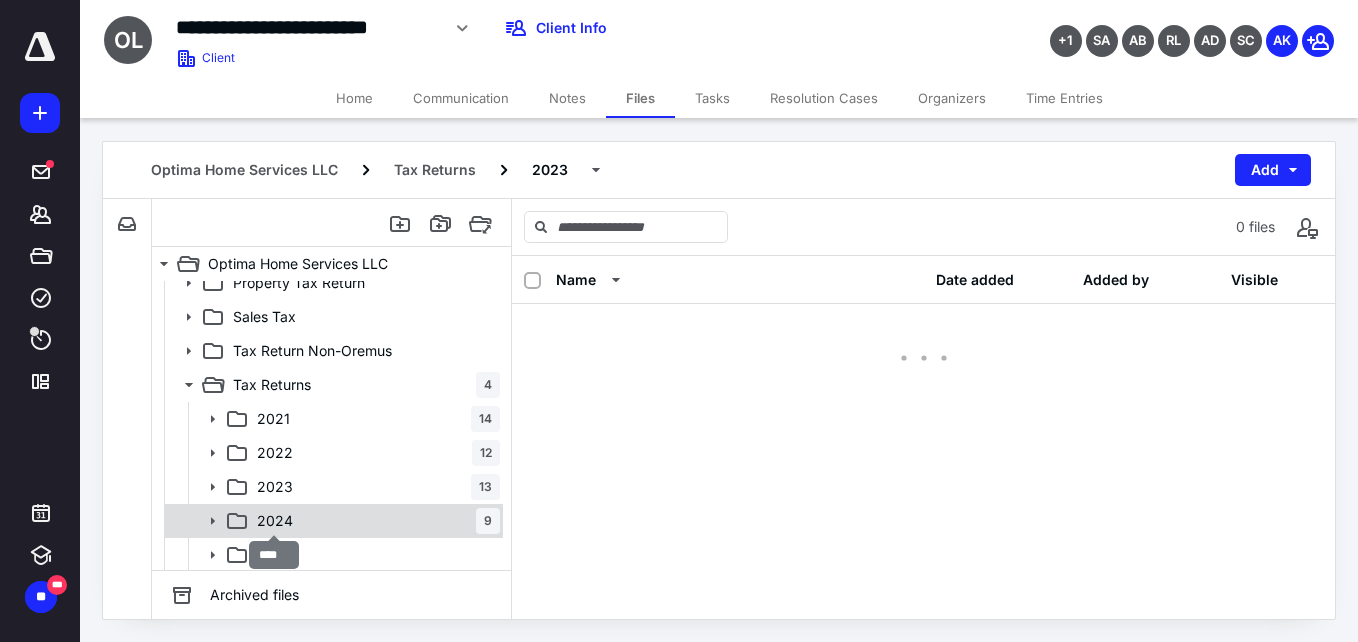 click on "2024" at bounding box center [275, 521] 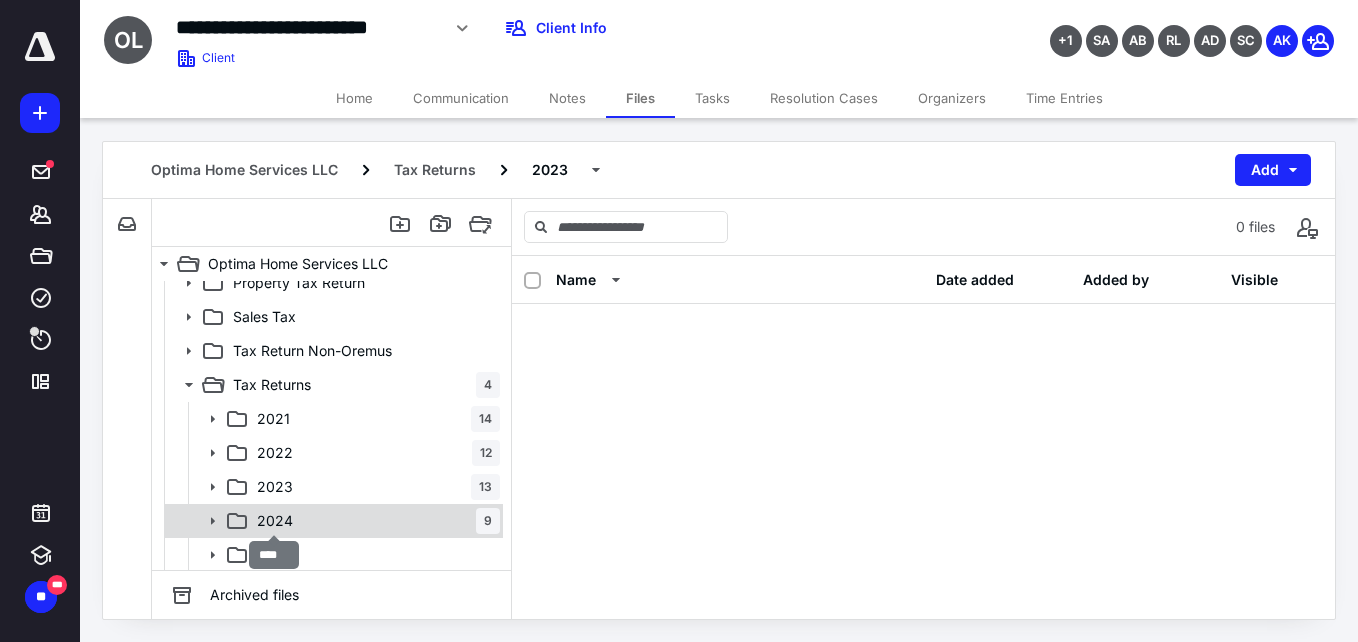 scroll, scrollTop: 0, scrollLeft: 0, axis: both 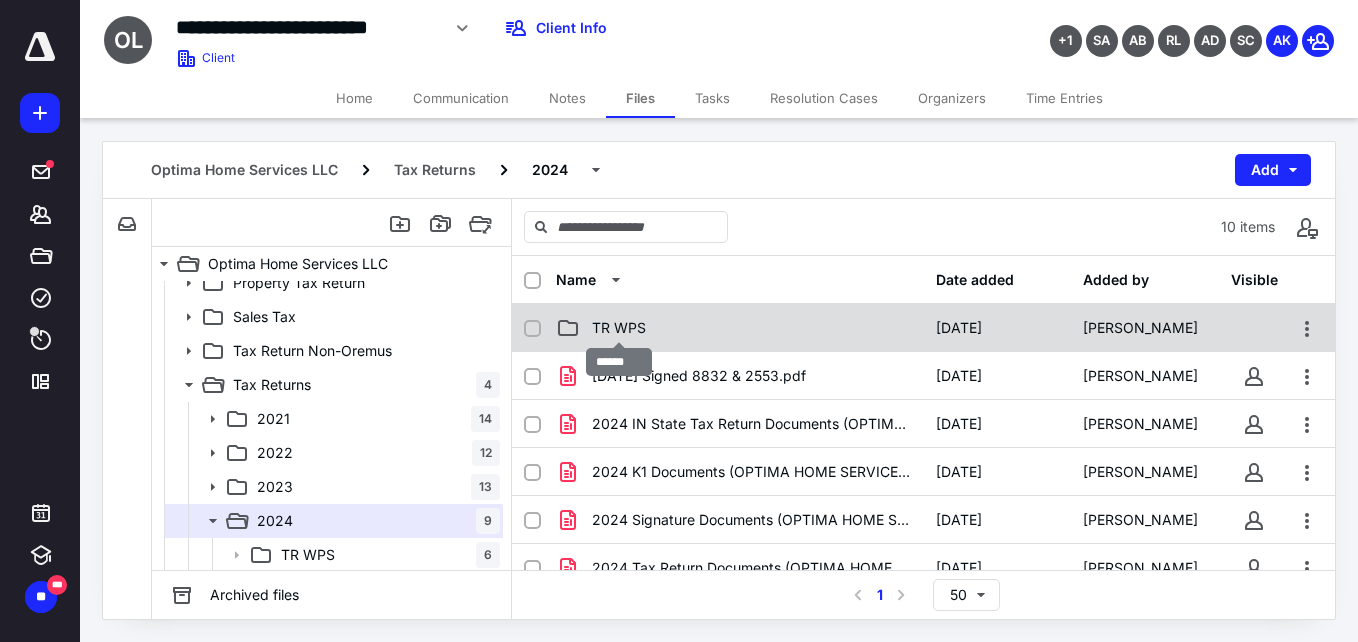 click on "TR WPS" at bounding box center [619, 328] 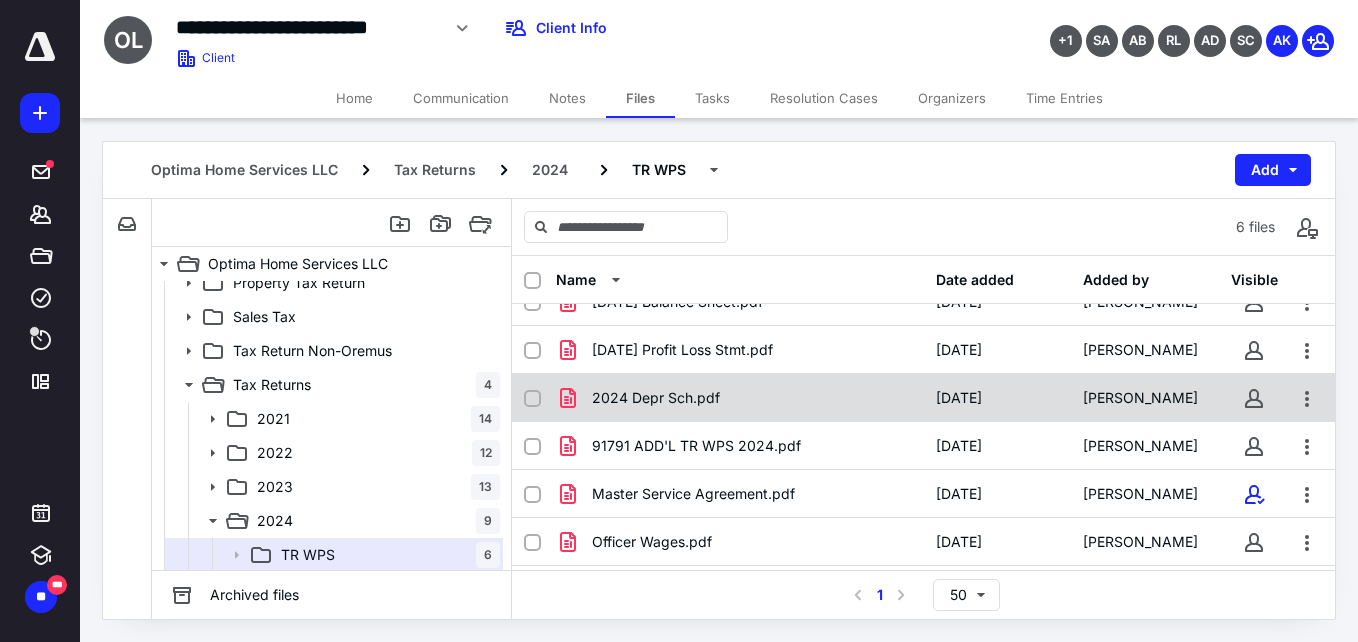 scroll, scrollTop: 34, scrollLeft: 0, axis: vertical 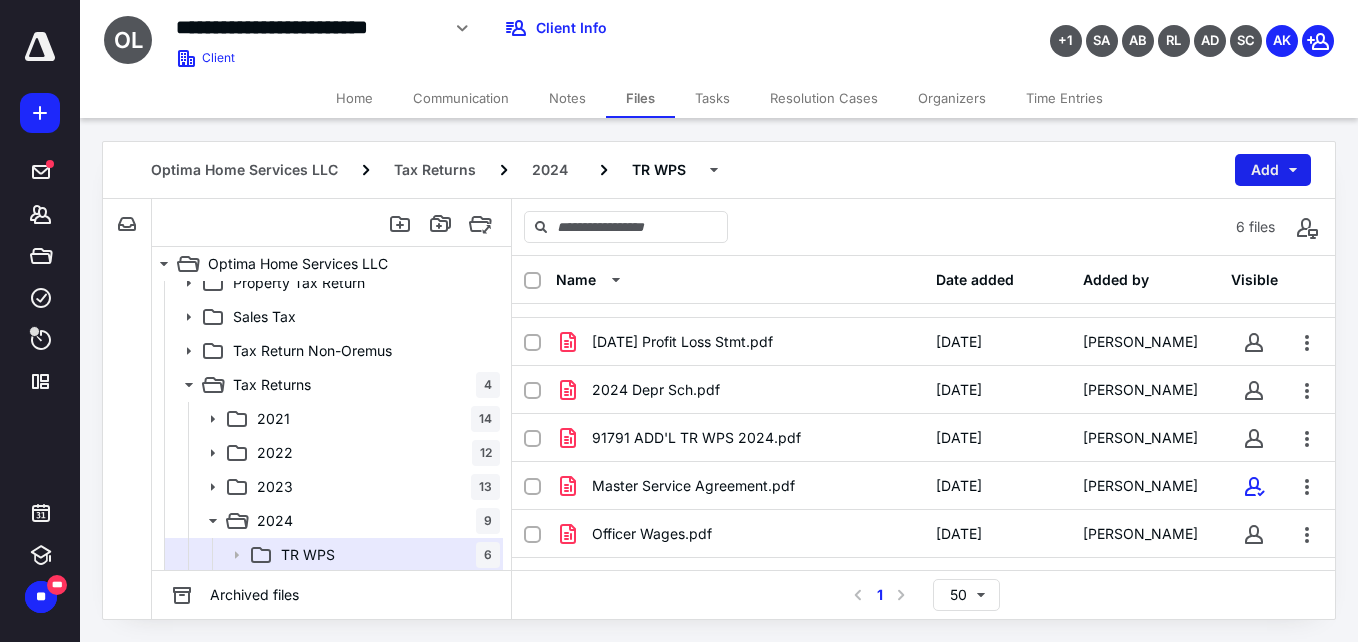 click on "Add" at bounding box center (1273, 170) 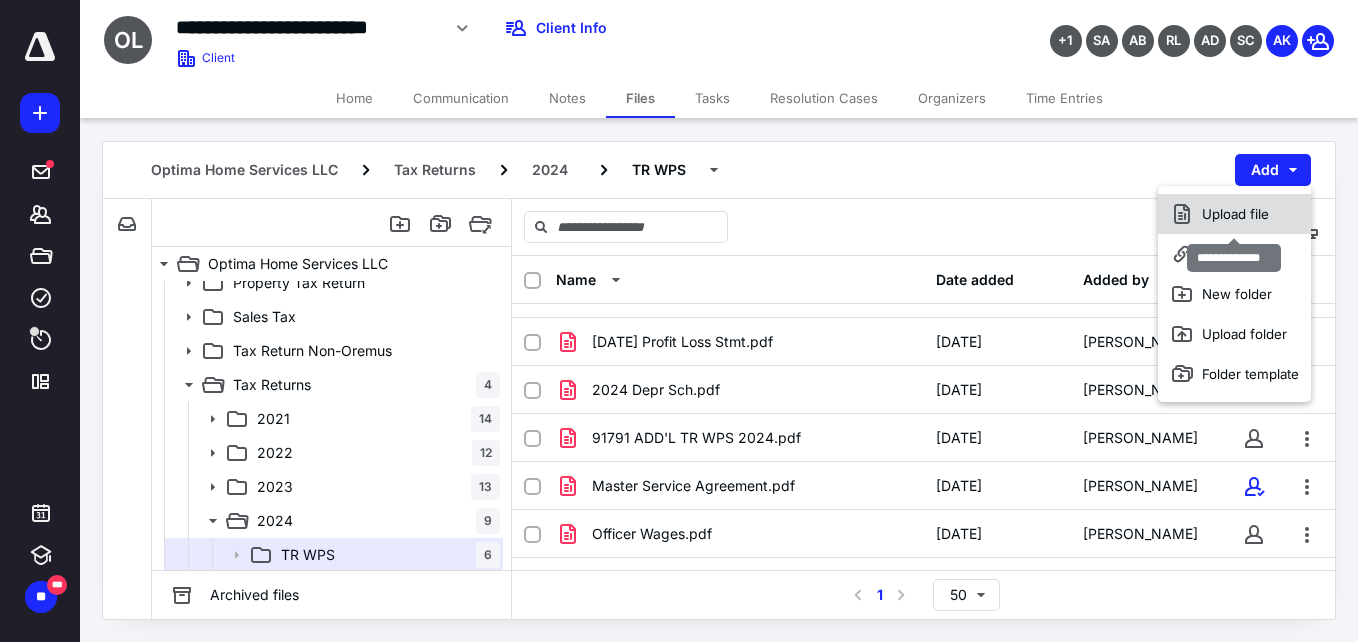 click on "Upload file" at bounding box center [1234, 214] 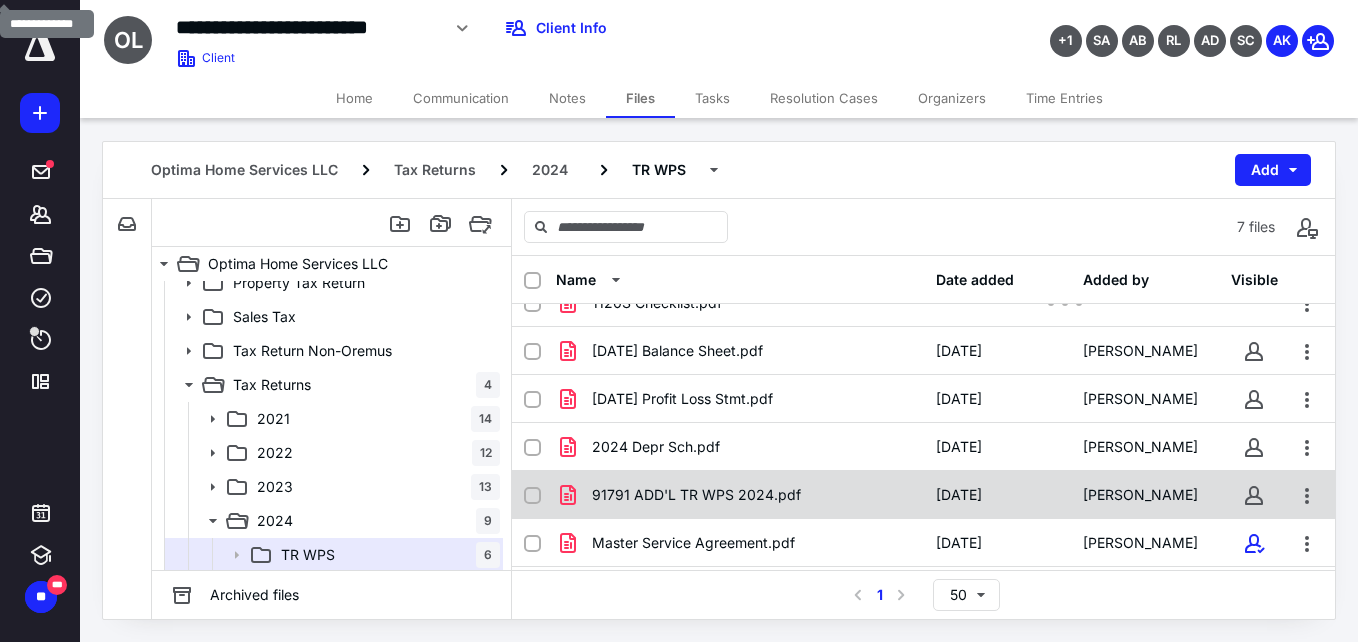 scroll, scrollTop: 0, scrollLeft: 0, axis: both 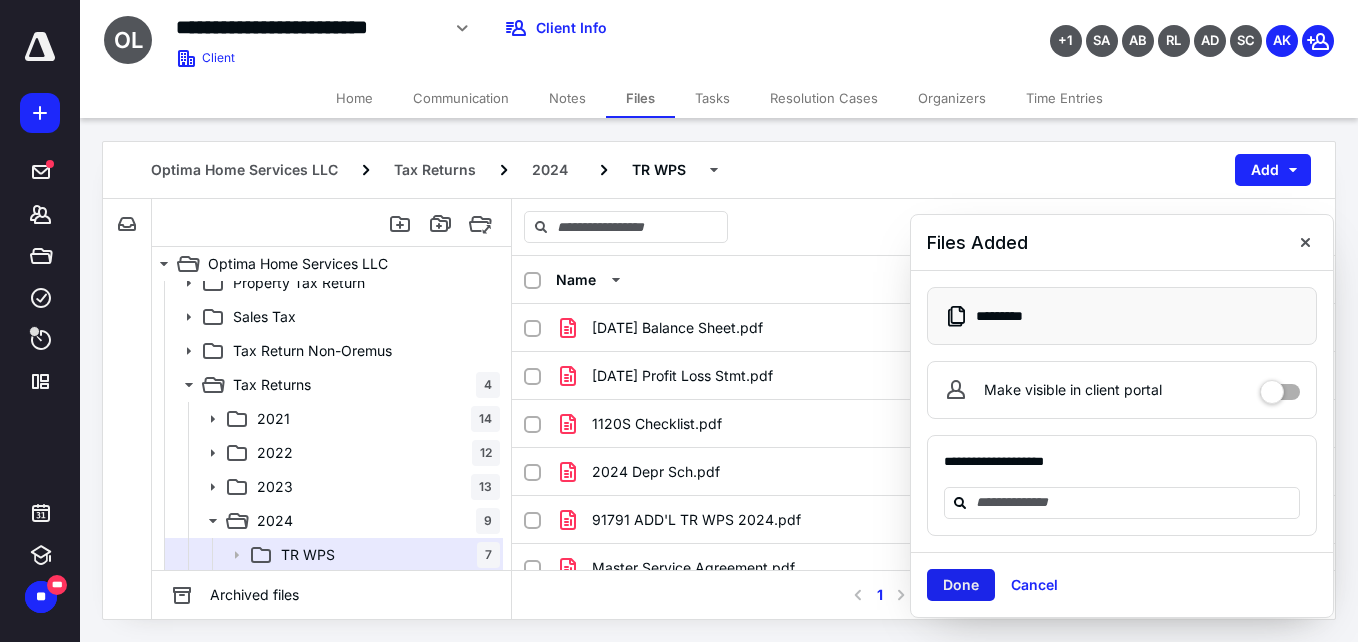 click on "Done" at bounding box center (961, 585) 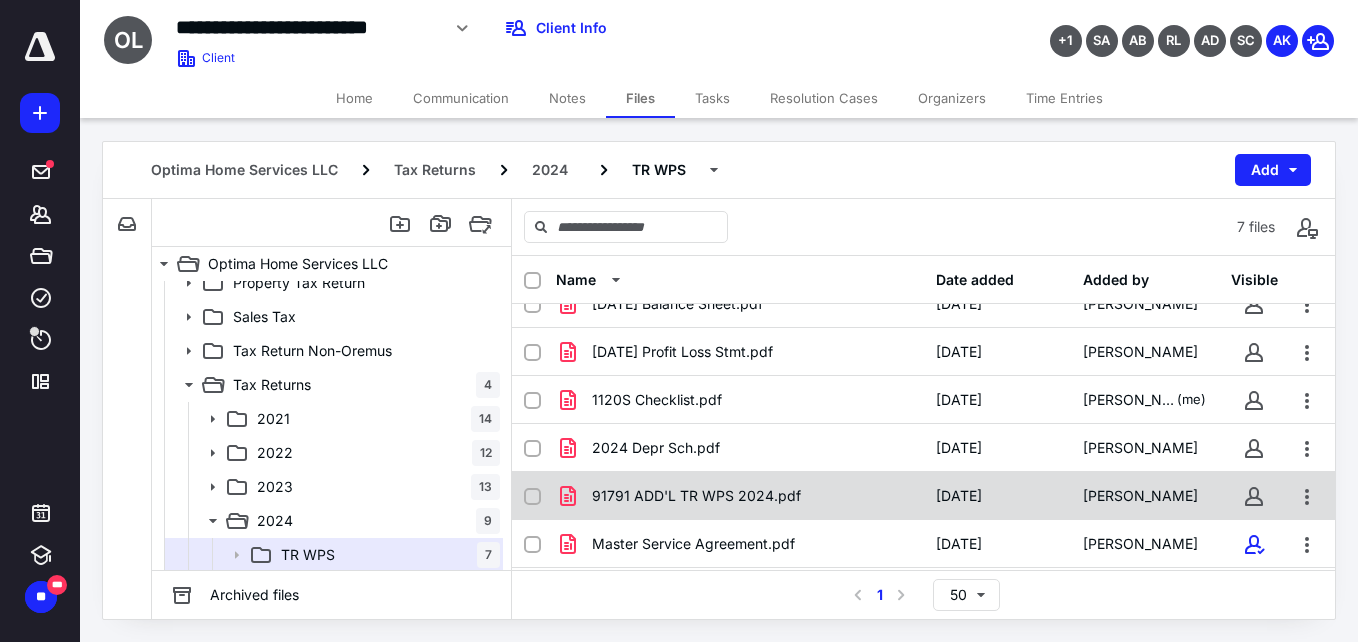 scroll, scrollTop: 0, scrollLeft: 0, axis: both 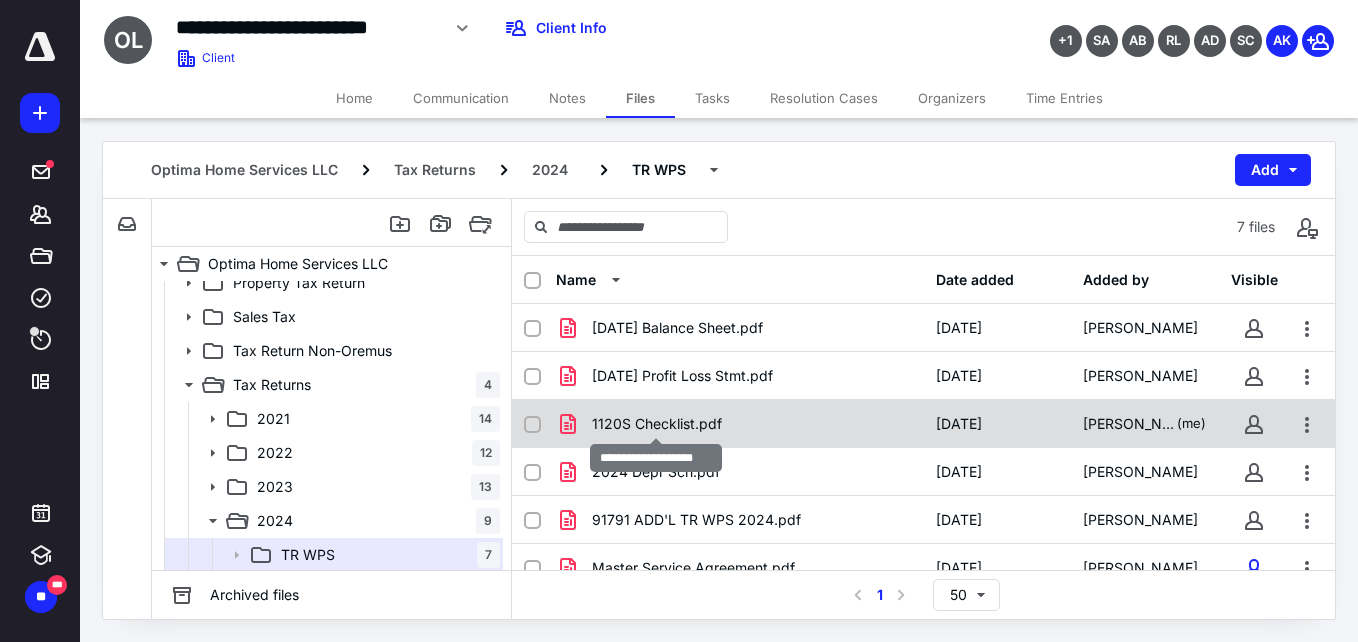 click on "1120S Checklist.pdf" at bounding box center [657, 424] 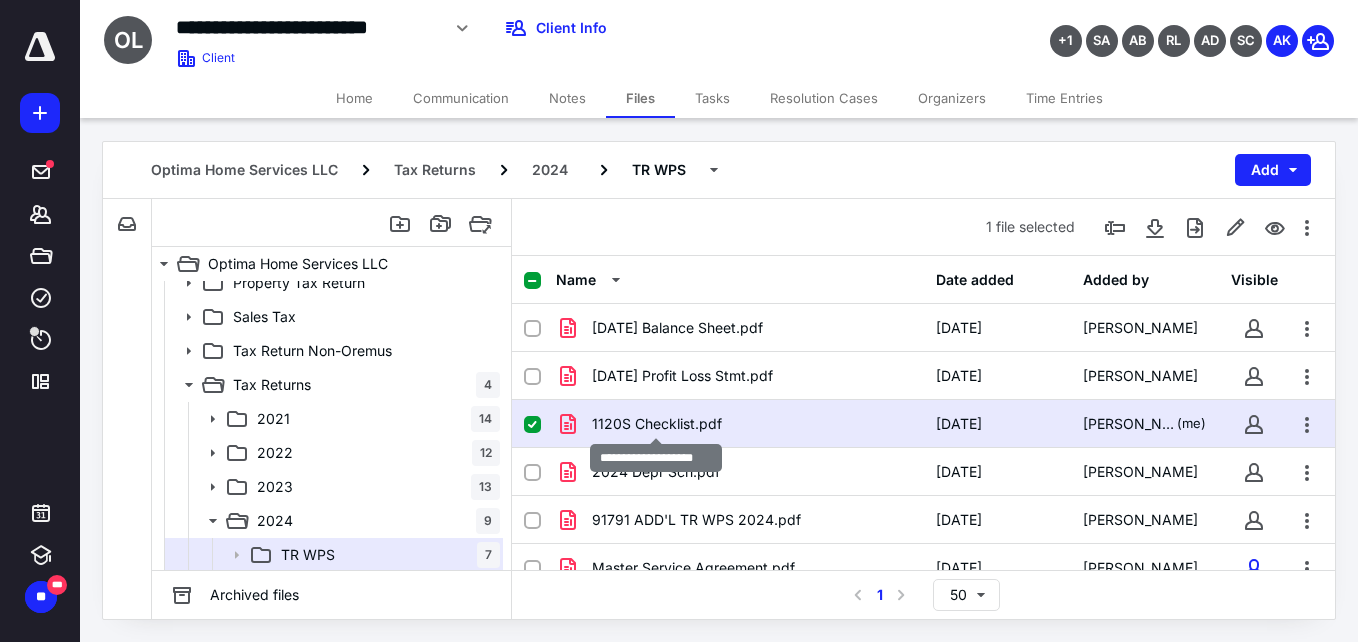 click on "1120S Checklist.pdf" at bounding box center [657, 424] 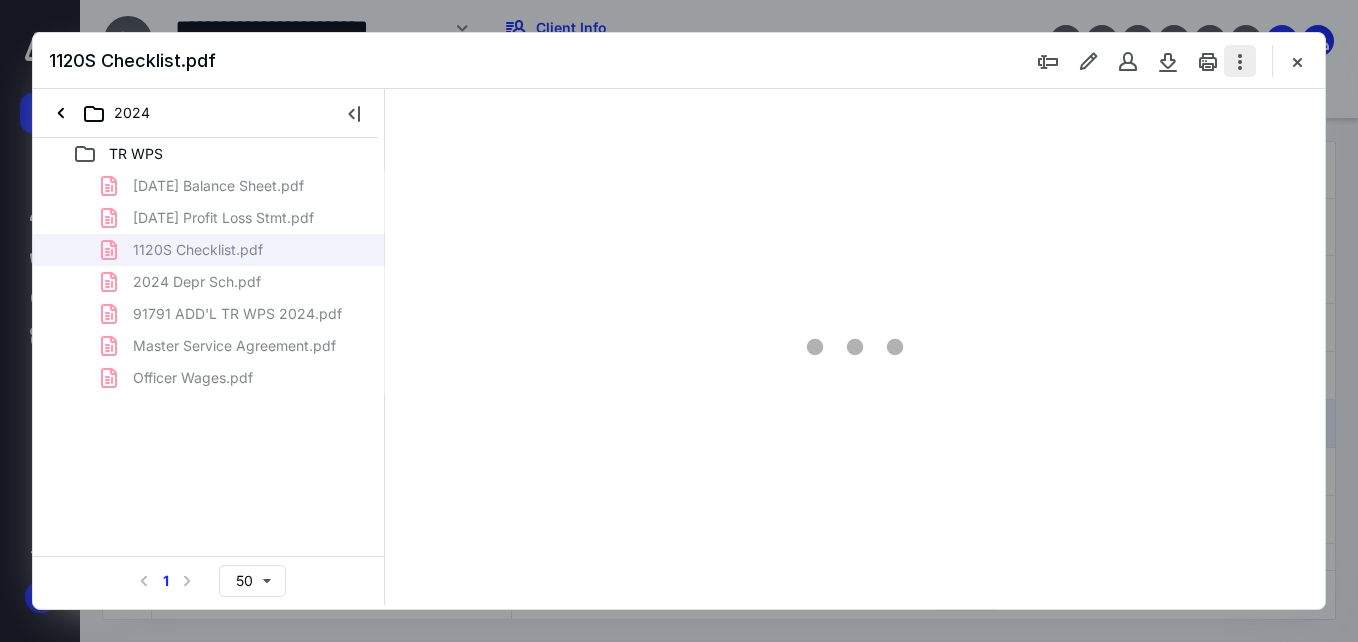 click at bounding box center [1240, 61] 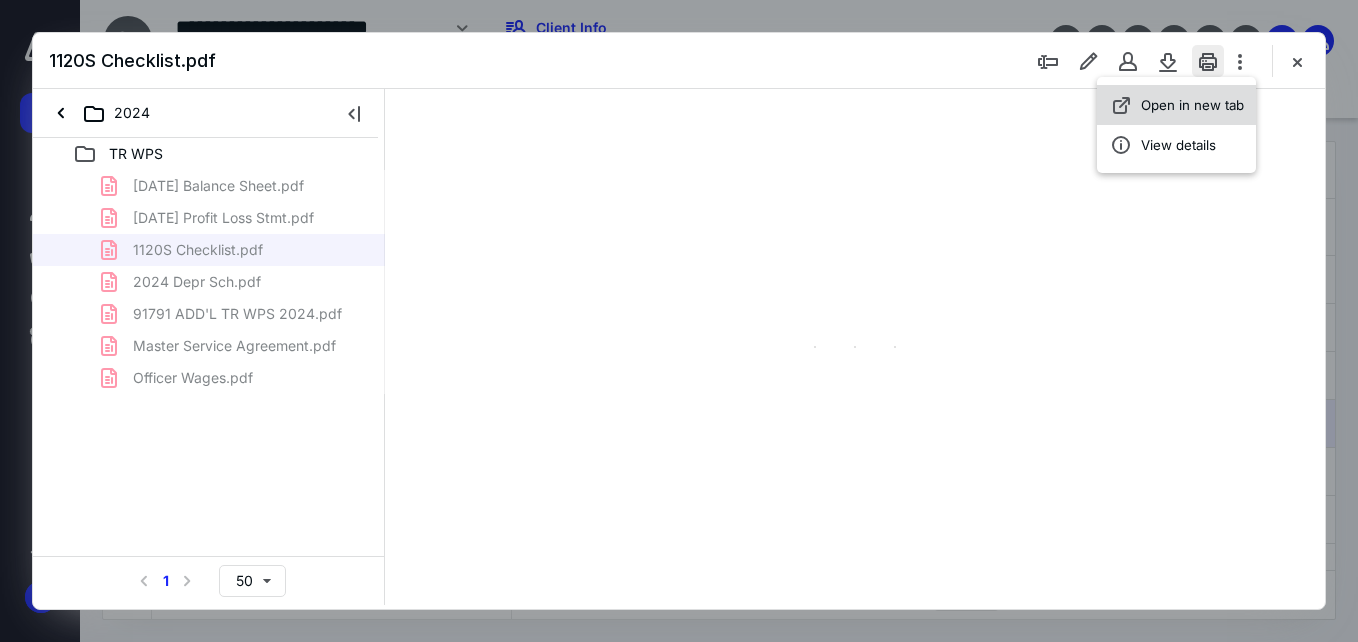 click on "Open in new tab" at bounding box center [1192, 105] 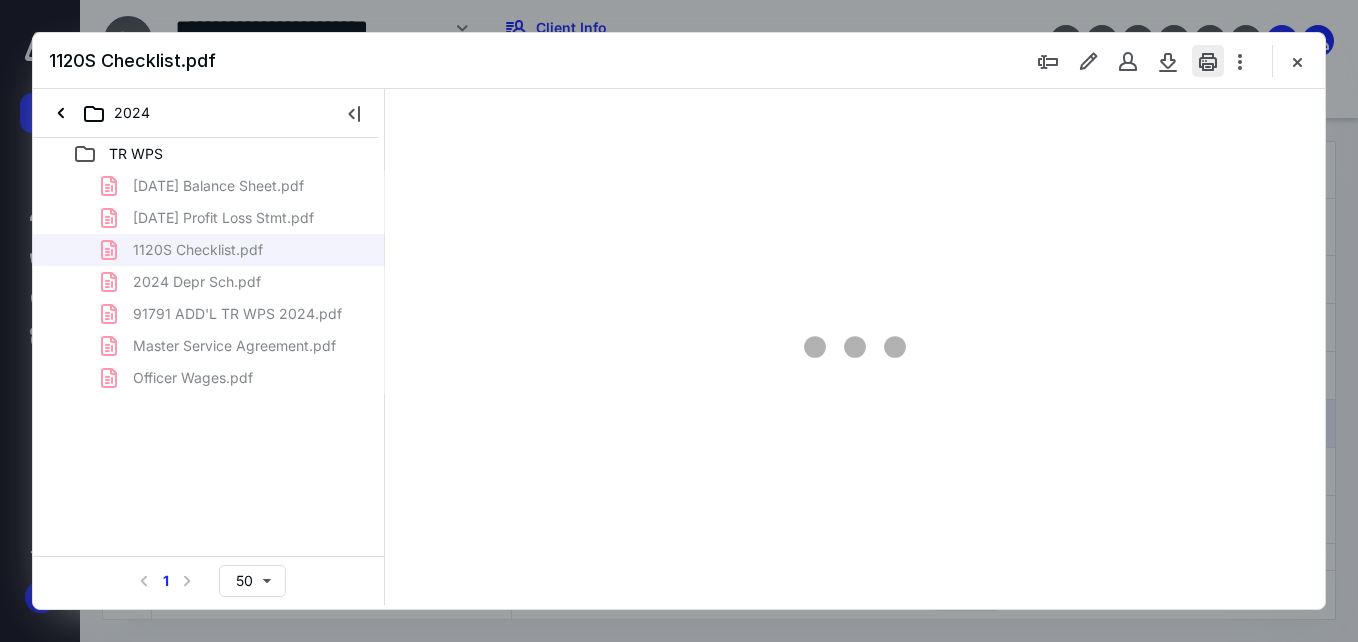 scroll, scrollTop: 0, scrollLeft: 0, axis: both 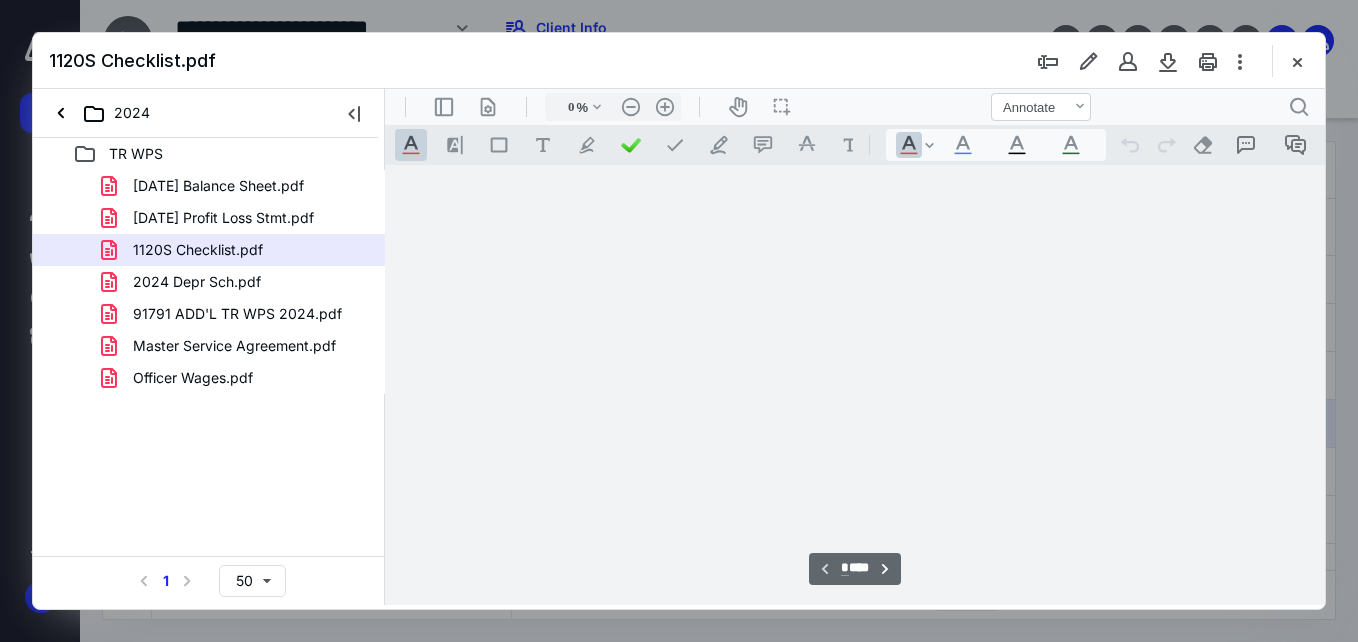 type on "56" 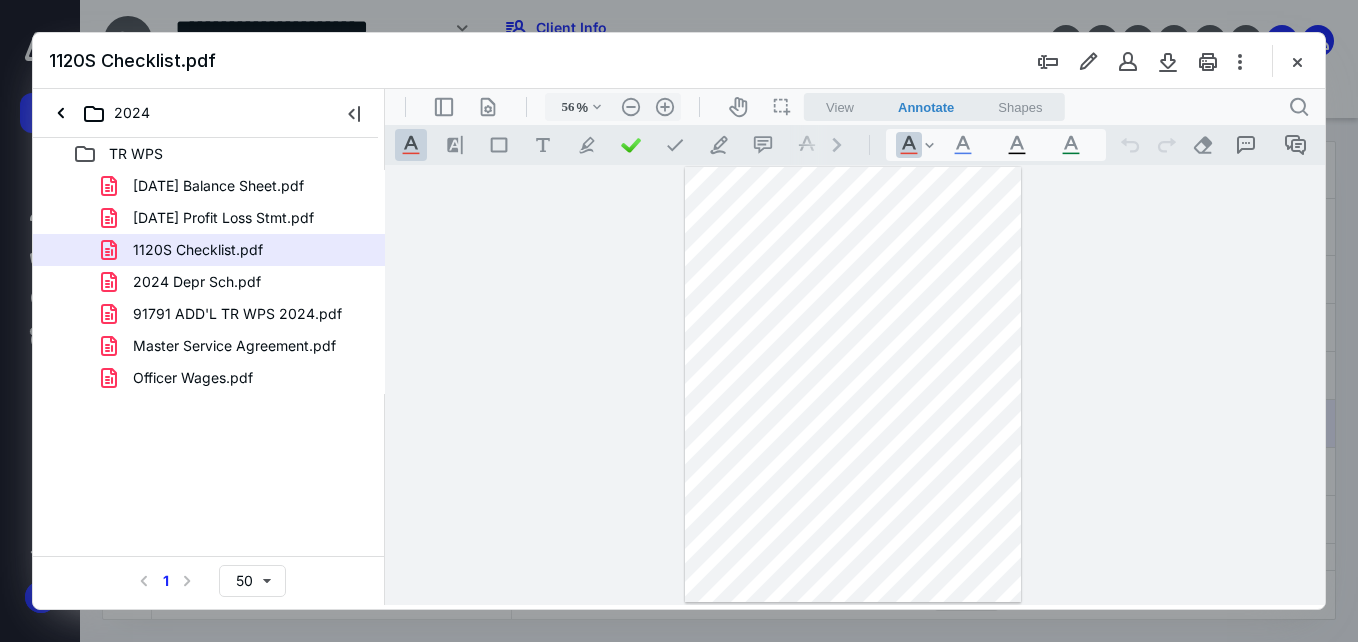 drag, startPoint x: 1292, startPoint y: 57, endPoint x: 1040, endPoint y: 51, distance: 252.07141 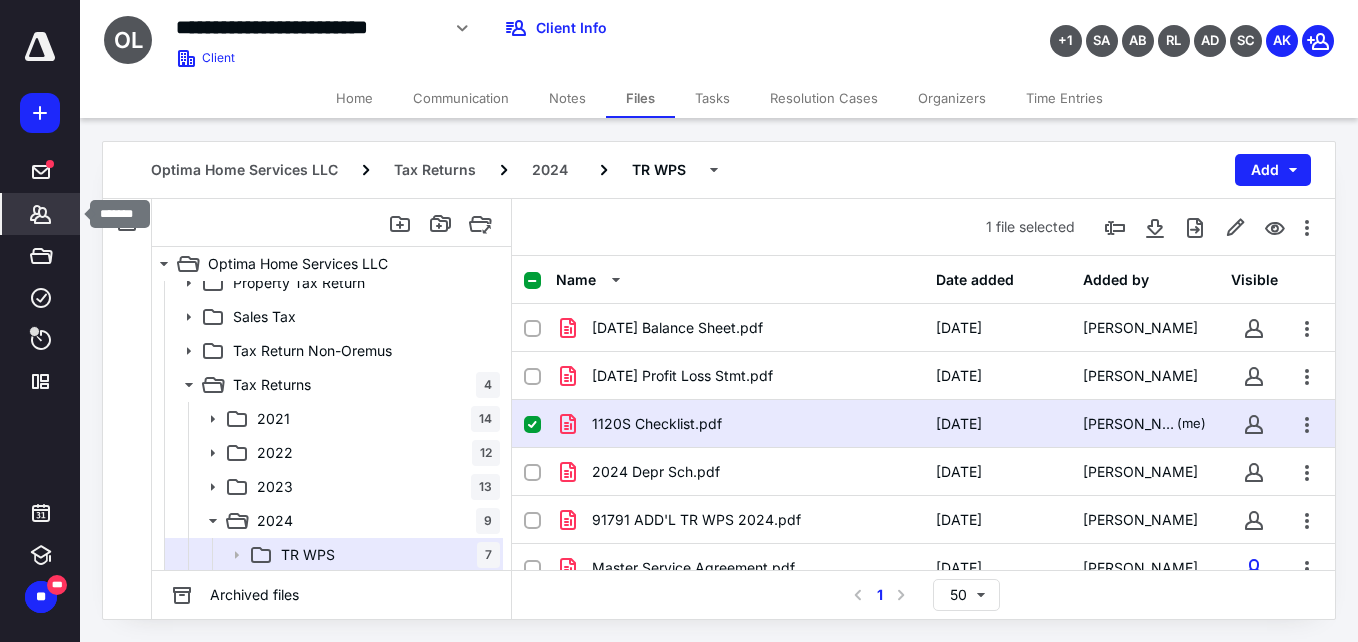 click 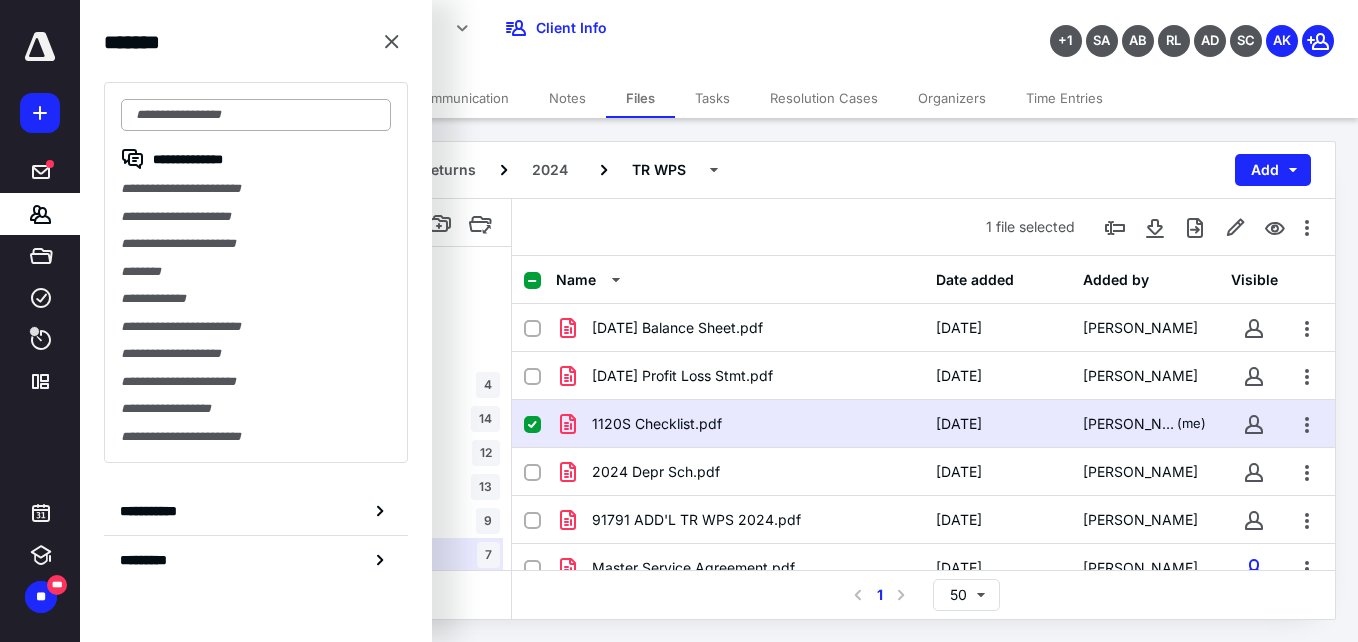 click at bounding box center (256, 115) 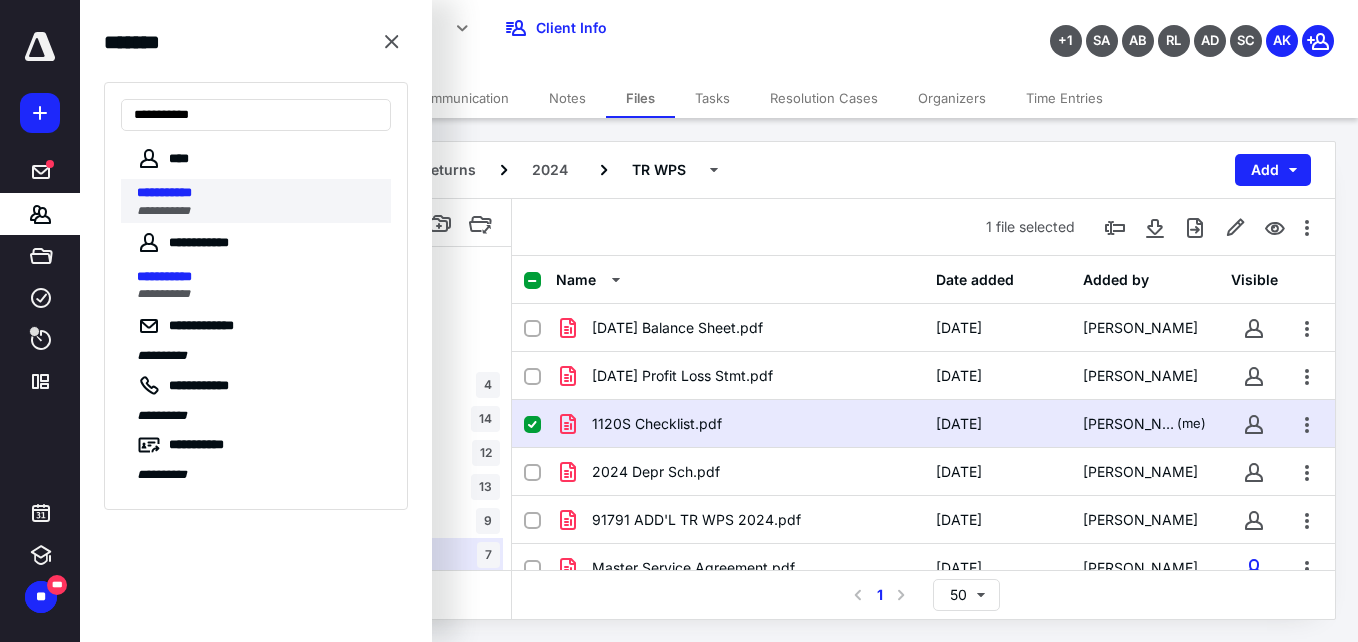 type on "**********" 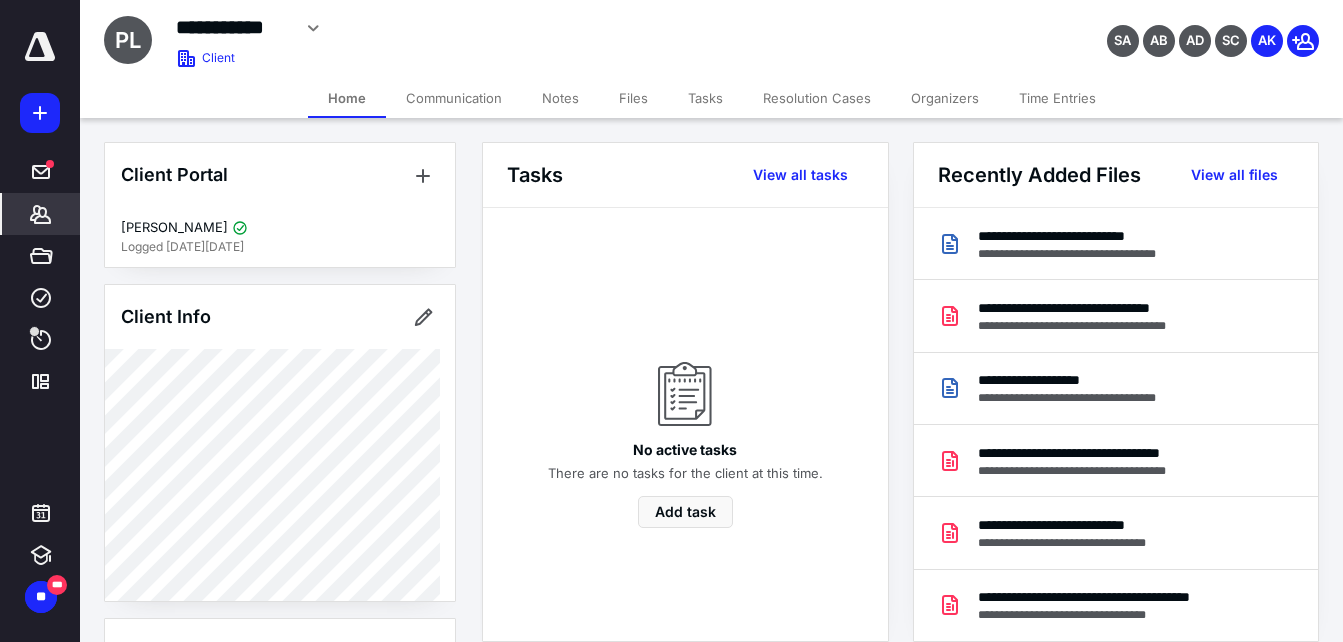 click on "Files" at bounding box center [633, 98] 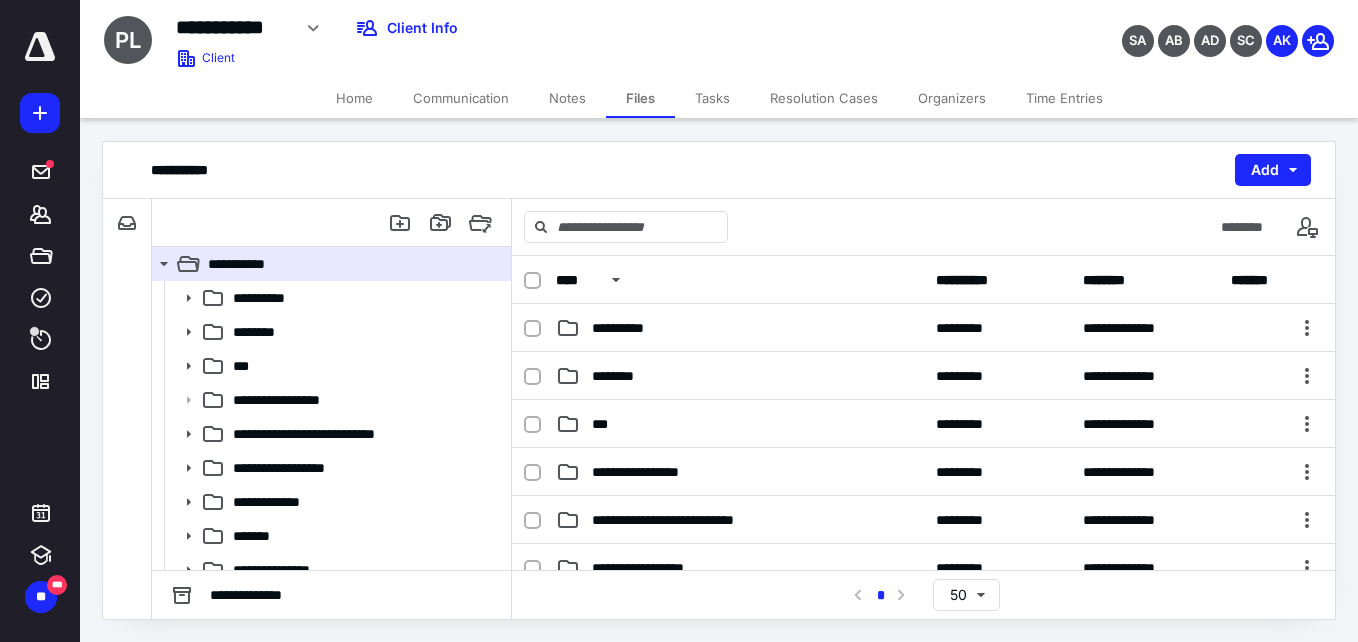 scroll, scrollTop: 255, scrollLeft: 0, axis: vertical 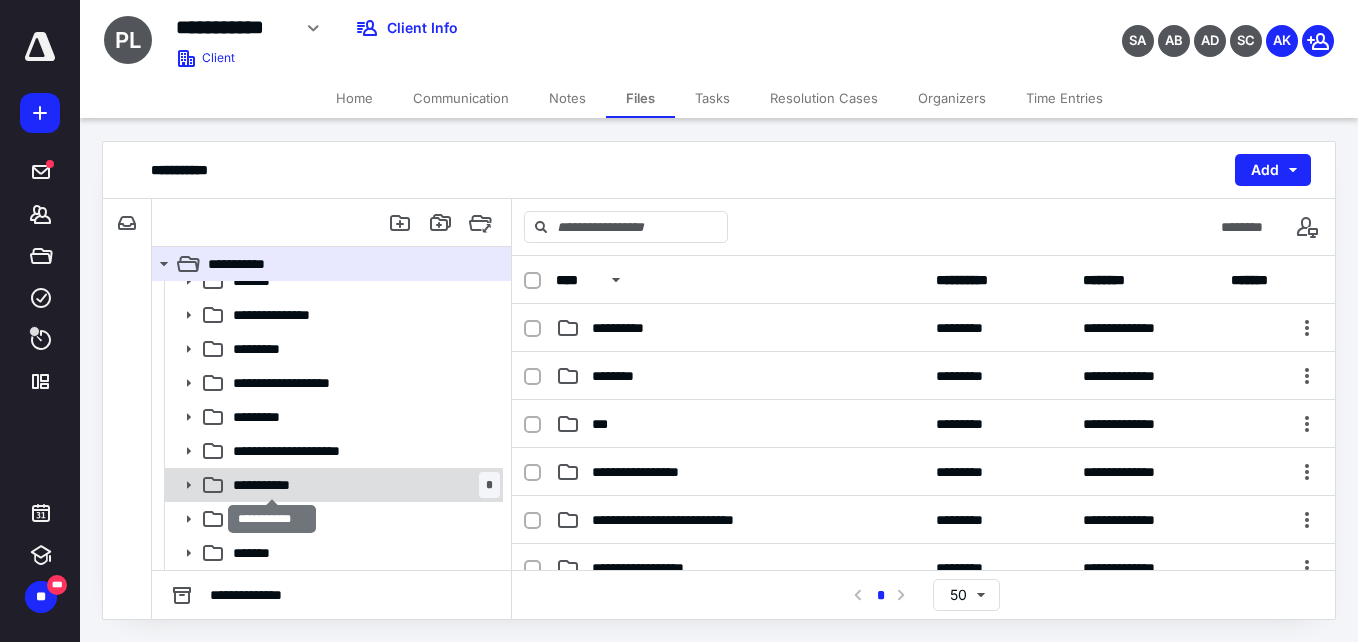 click on "**********" at bounding box center (272, 485) 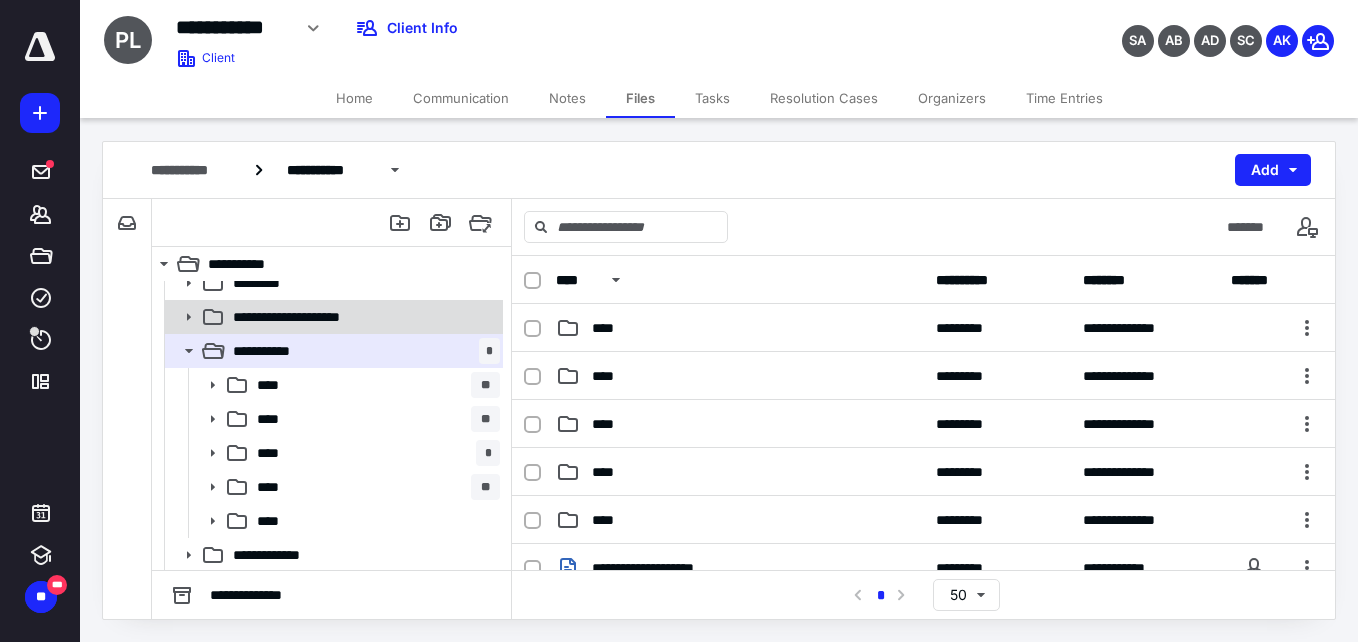 scroll, scrollTop: 425, scrollLeft: 0, axis: vertical 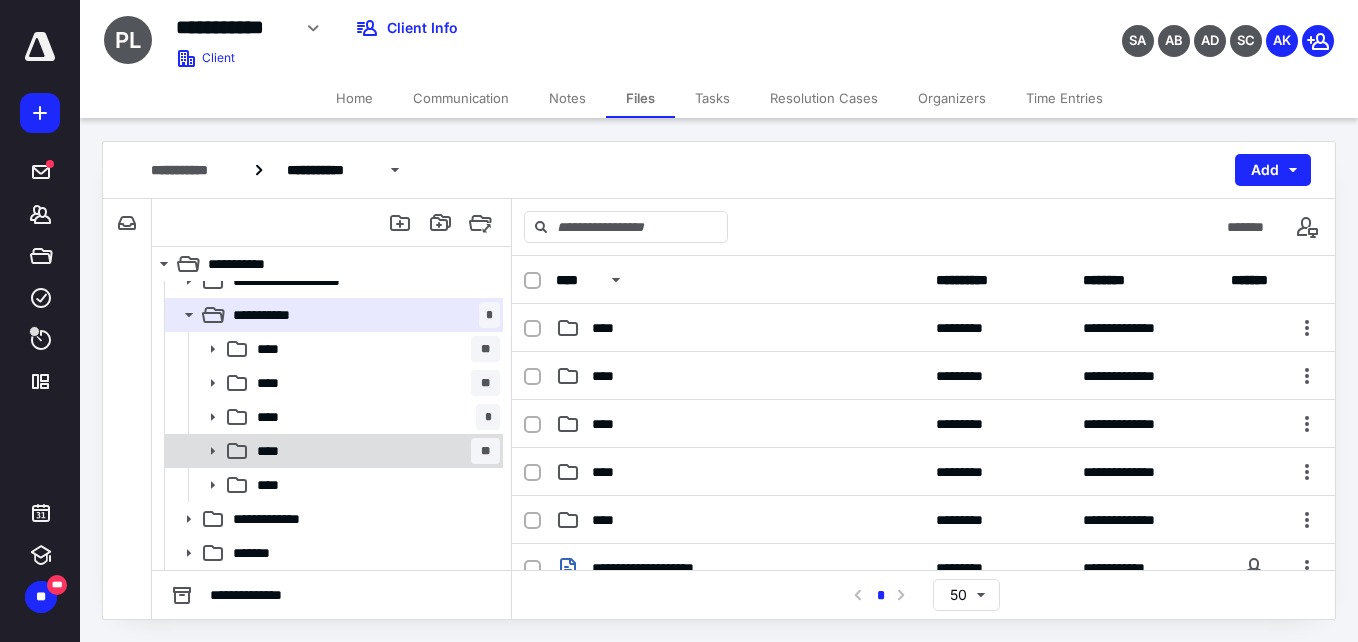 click on "**** **" at bounding box center [374, 451] 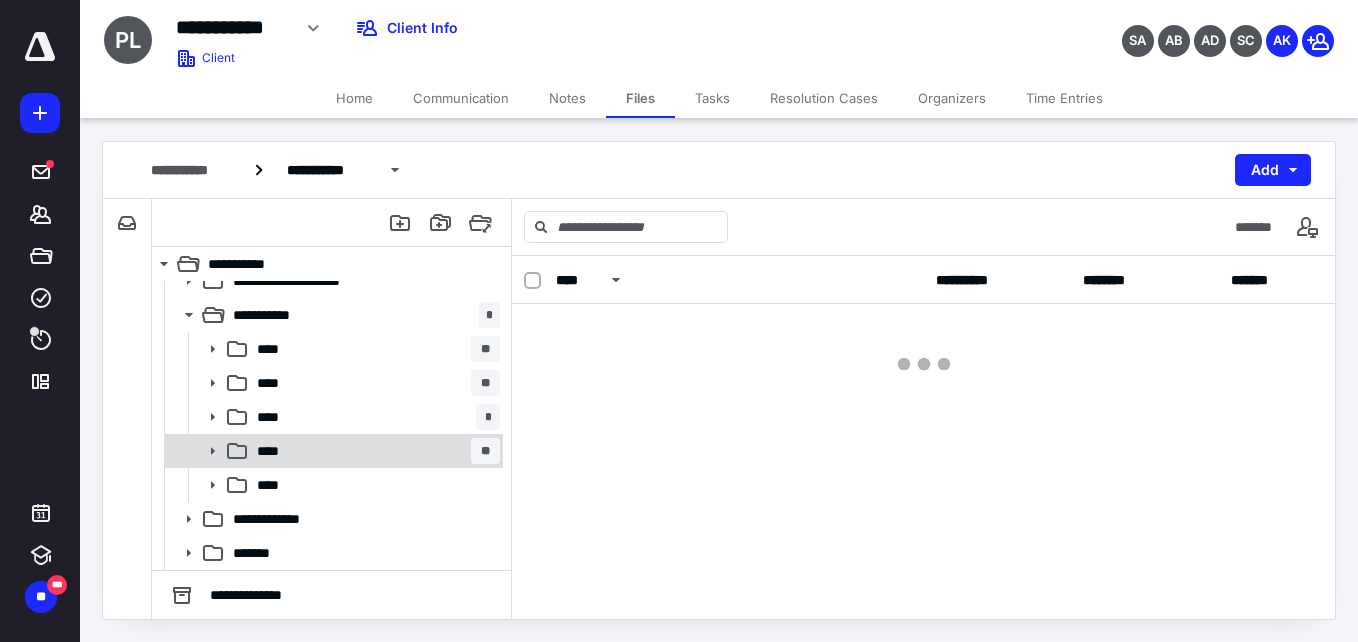 click on "**** **" at bounding box center (374, 451) 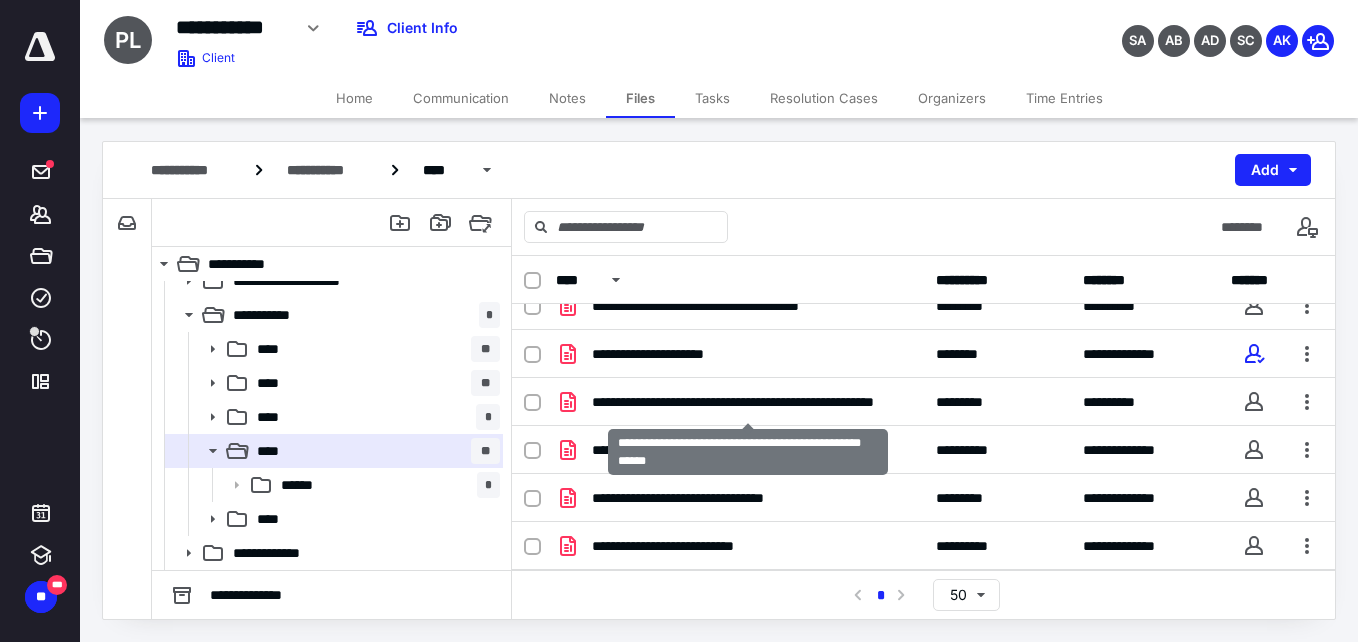 scroll, scrollTop: 0, scrollLeft: 0, axis: both 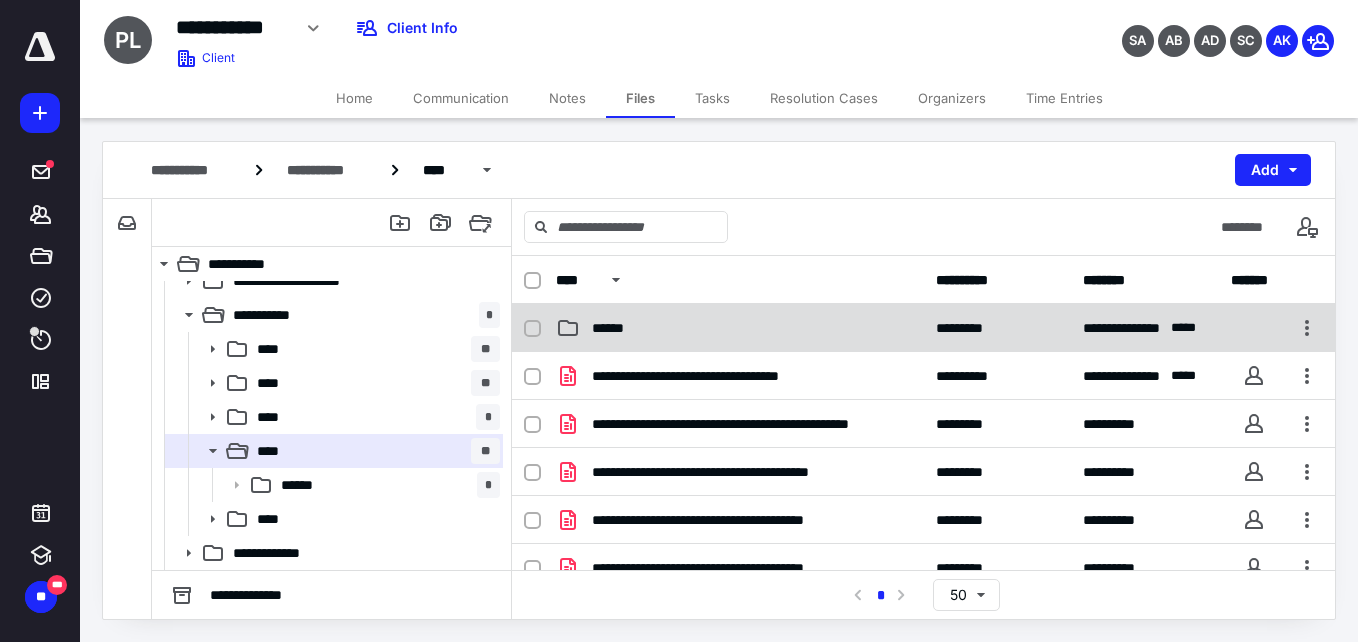 click on "******" at bounding box center [740, 328] 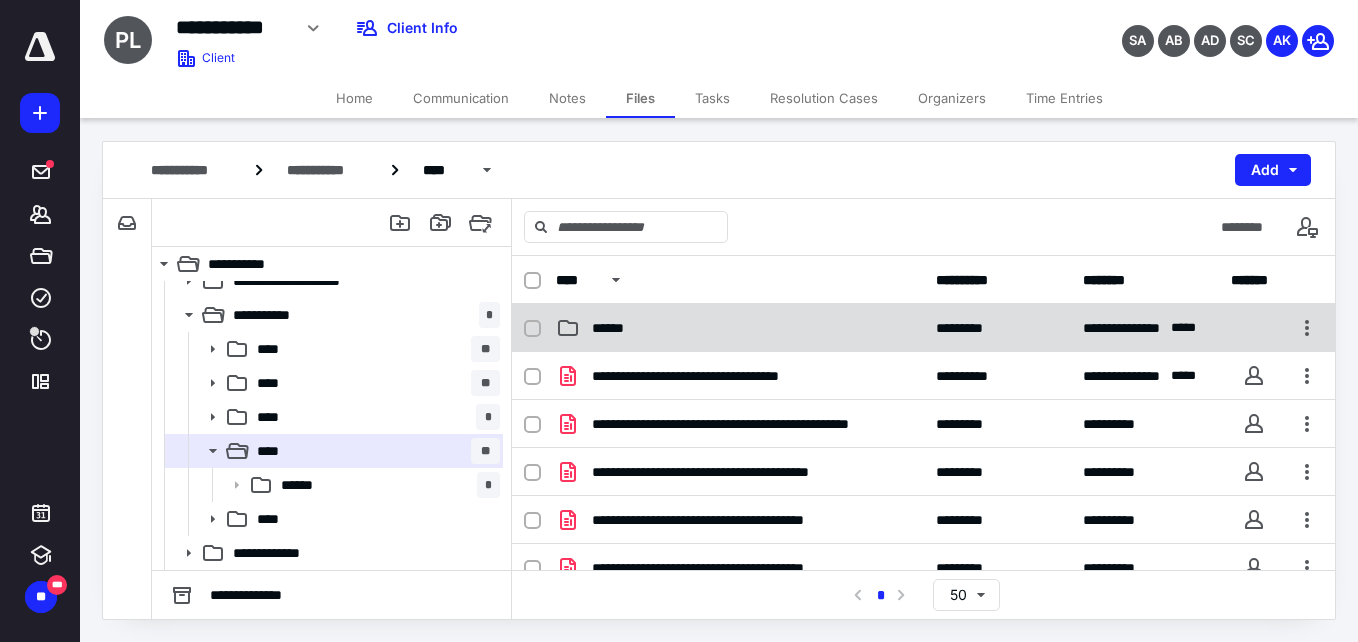 checkbox on "true" 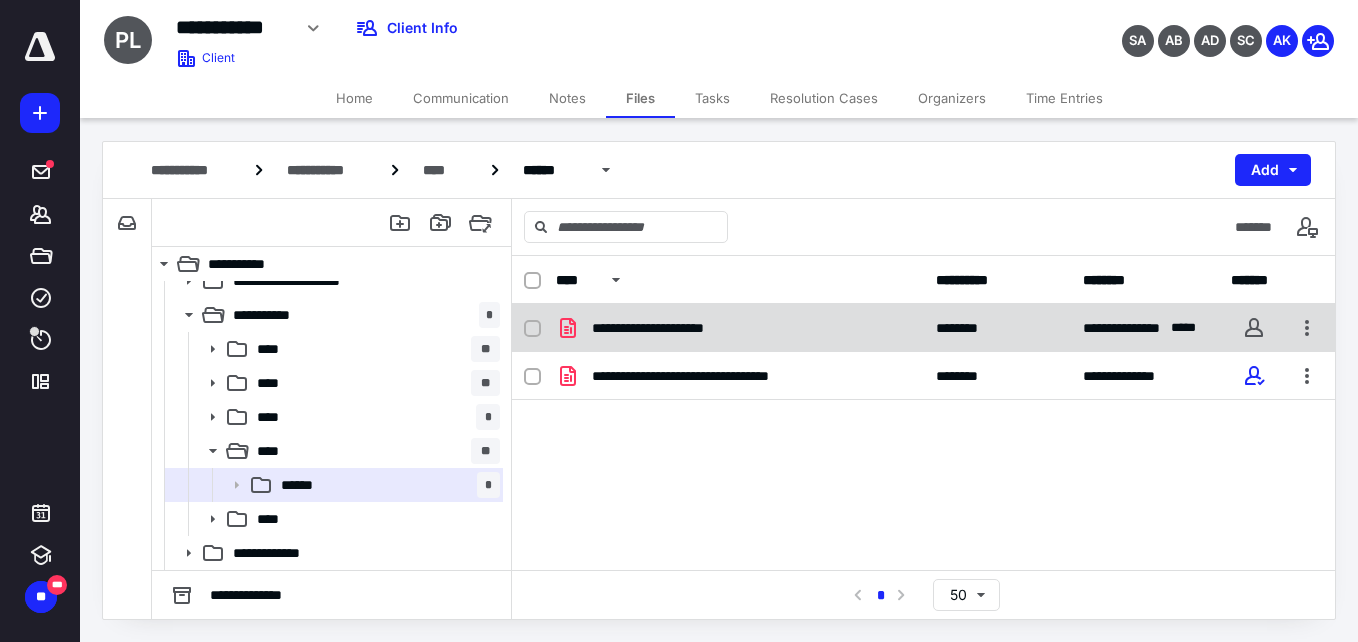 click on "**********" at bounding box center (677, 328) 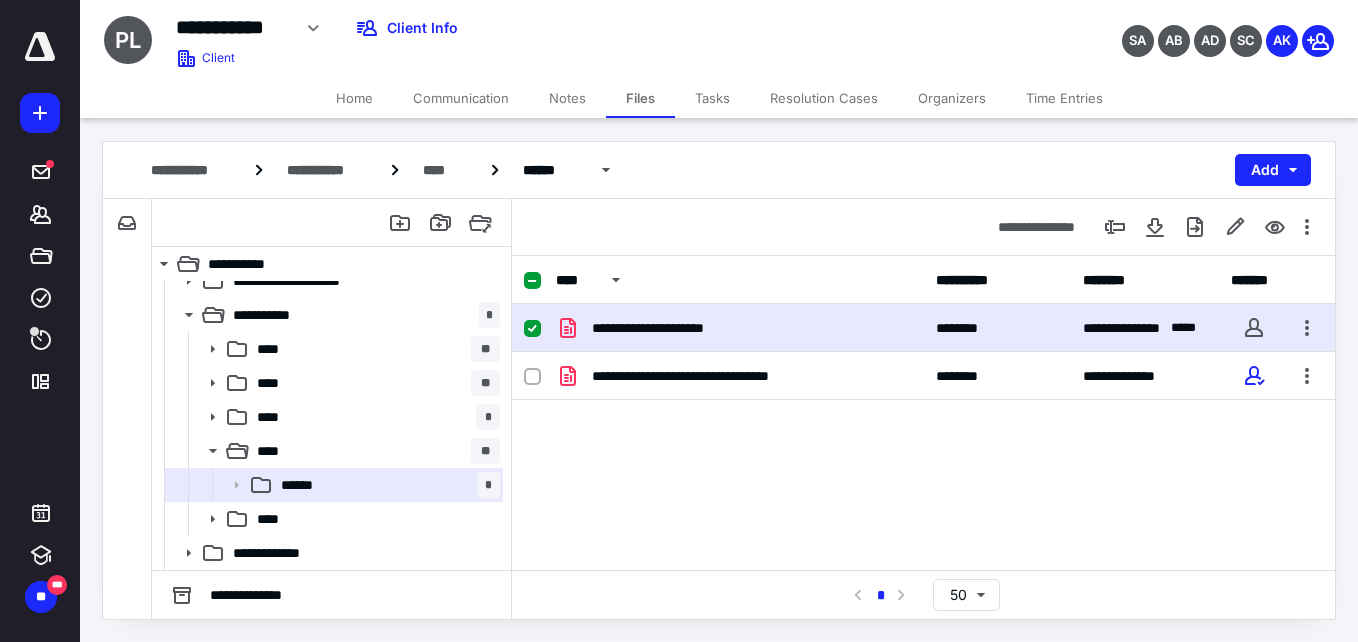 click on "**********" at bounding box center [677, 328] 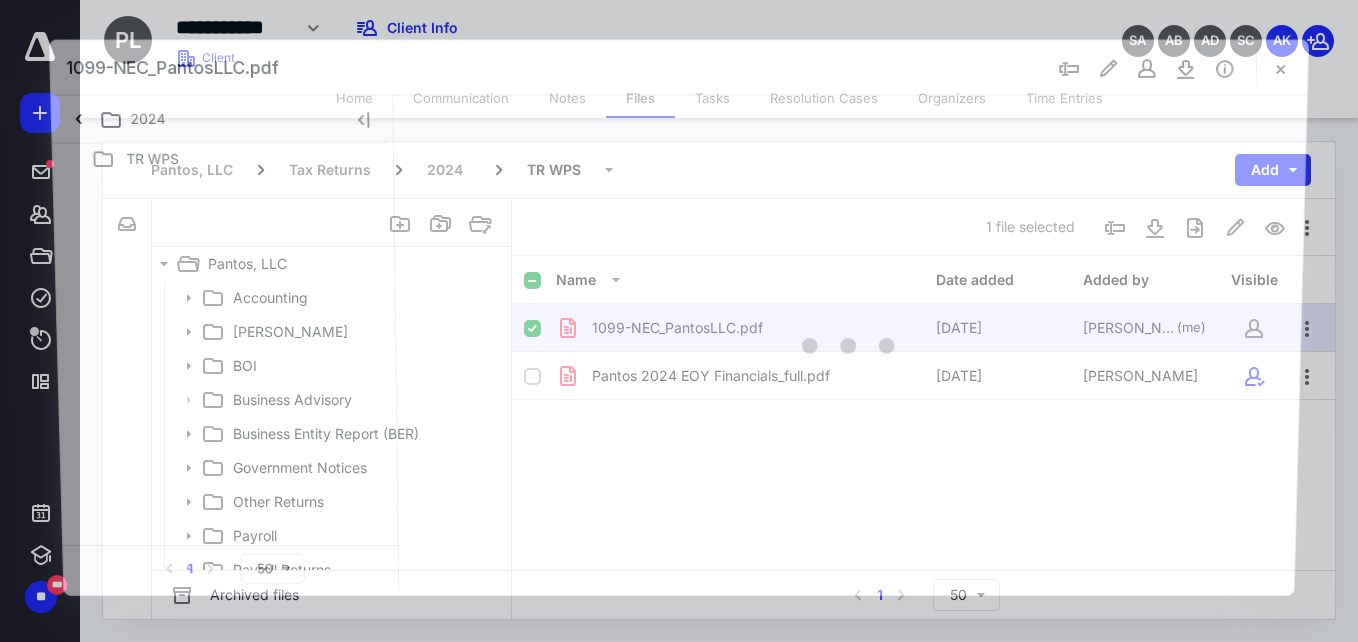 scroll, scrollTop: 425, scrollLeft: 0, axis: vertical 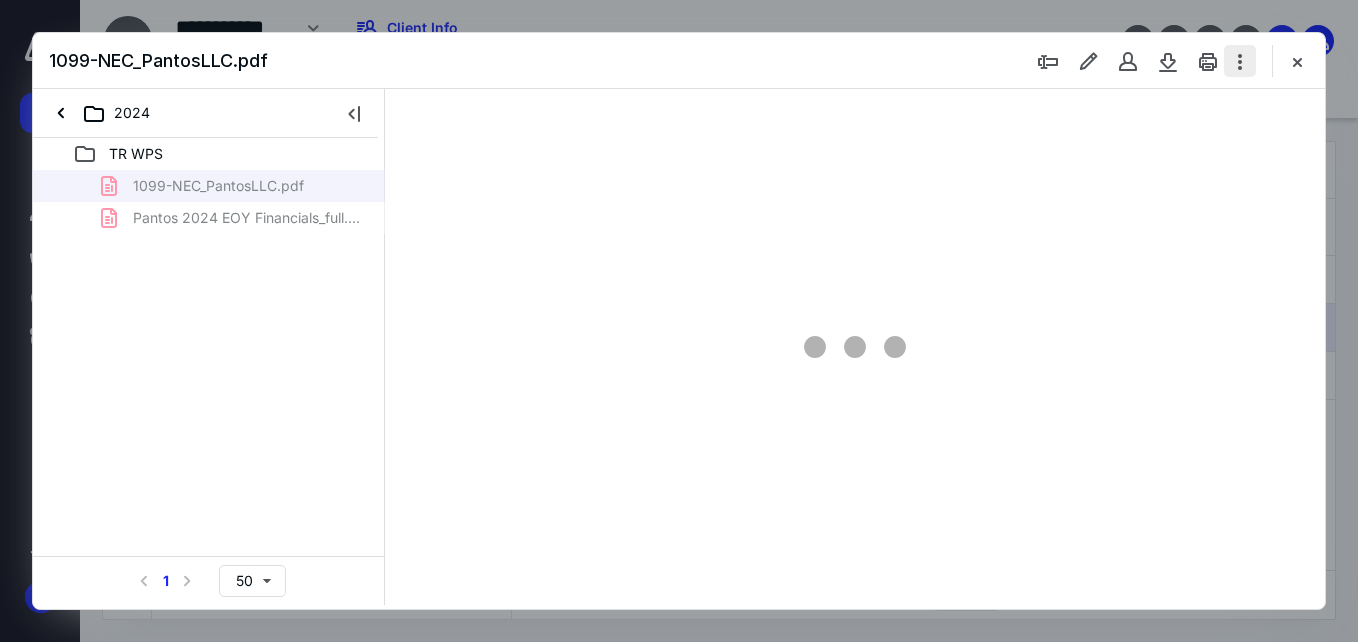 click at bounding box center [1240, 61] 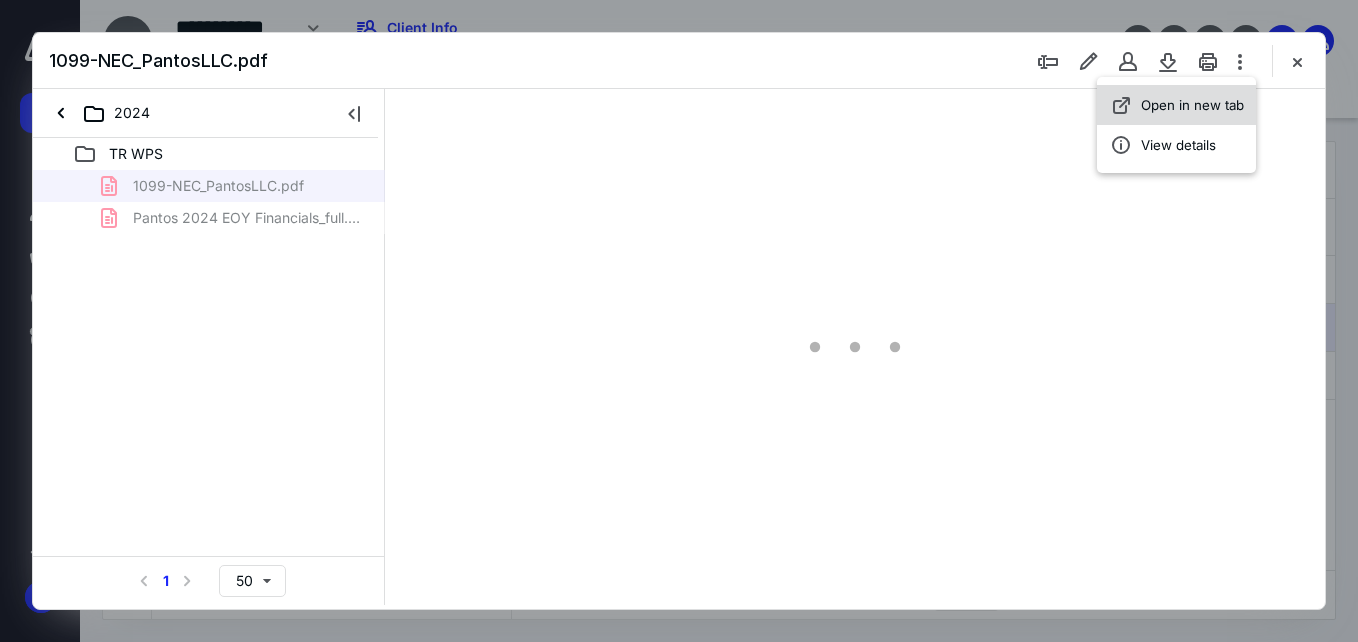 scroll, scrollTop: 0, scrollLeft: 0, axis: both 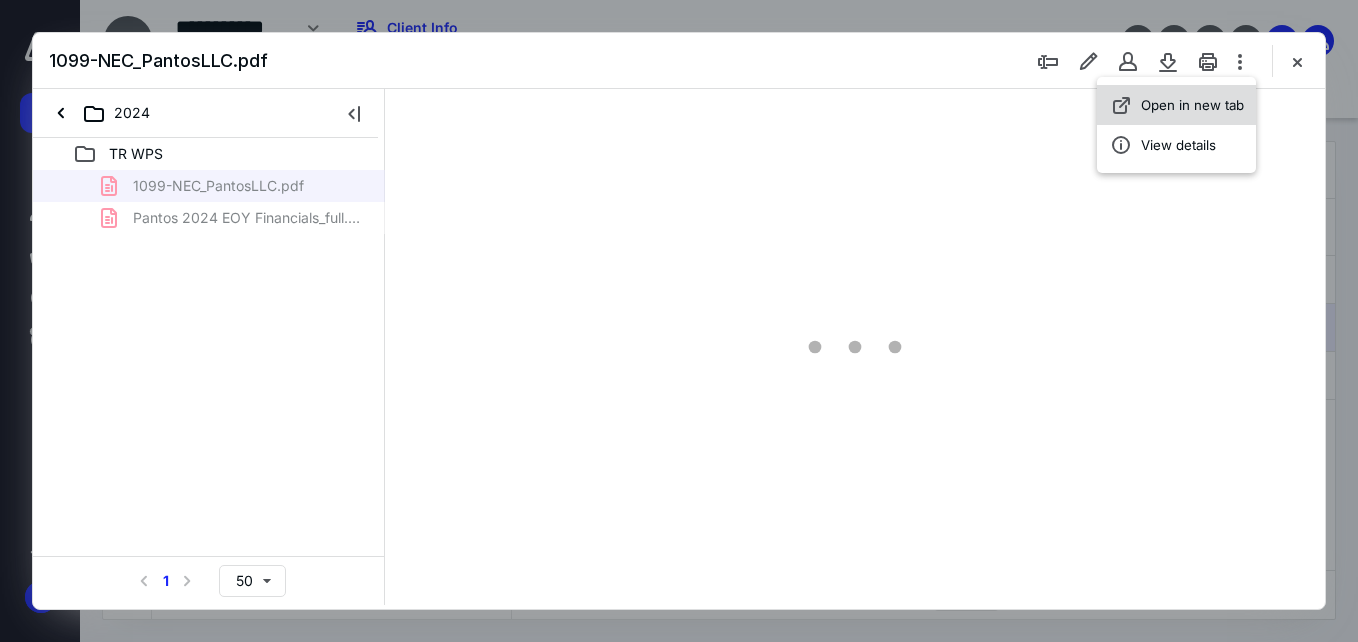 click on "Open in new tab" at bounding box center (1176, 105) 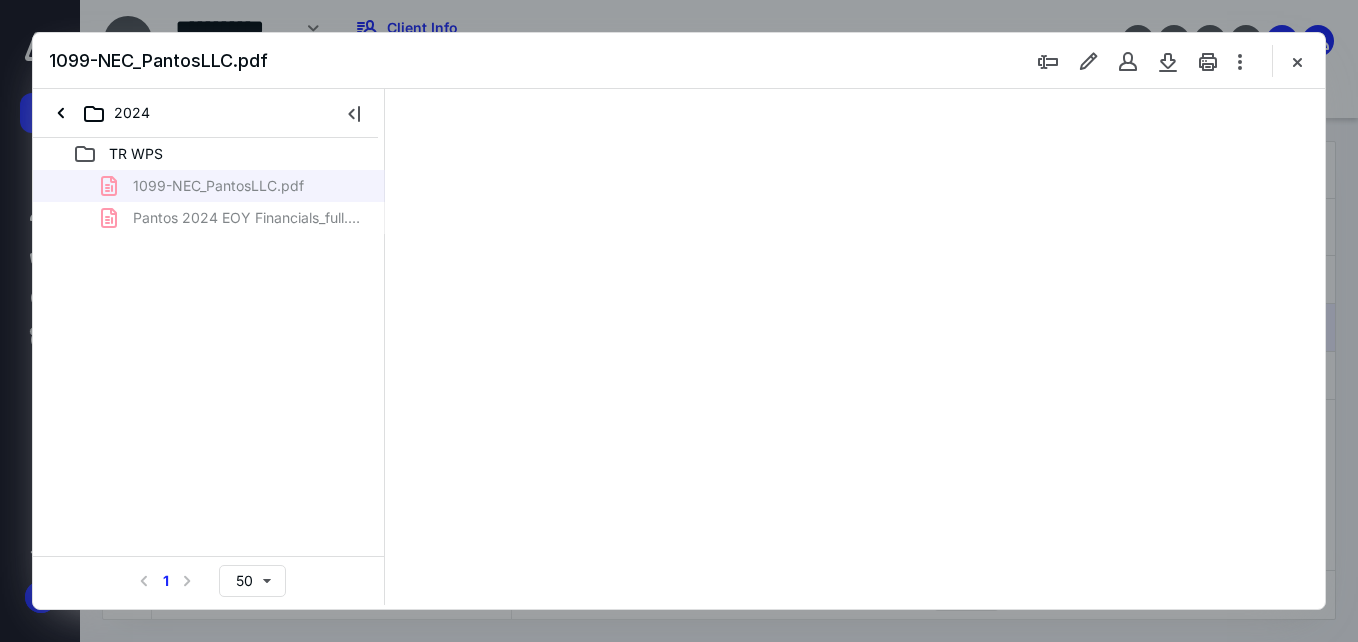 scroll, scrollTop: 78, scrollLeft: 0, axis: vertical 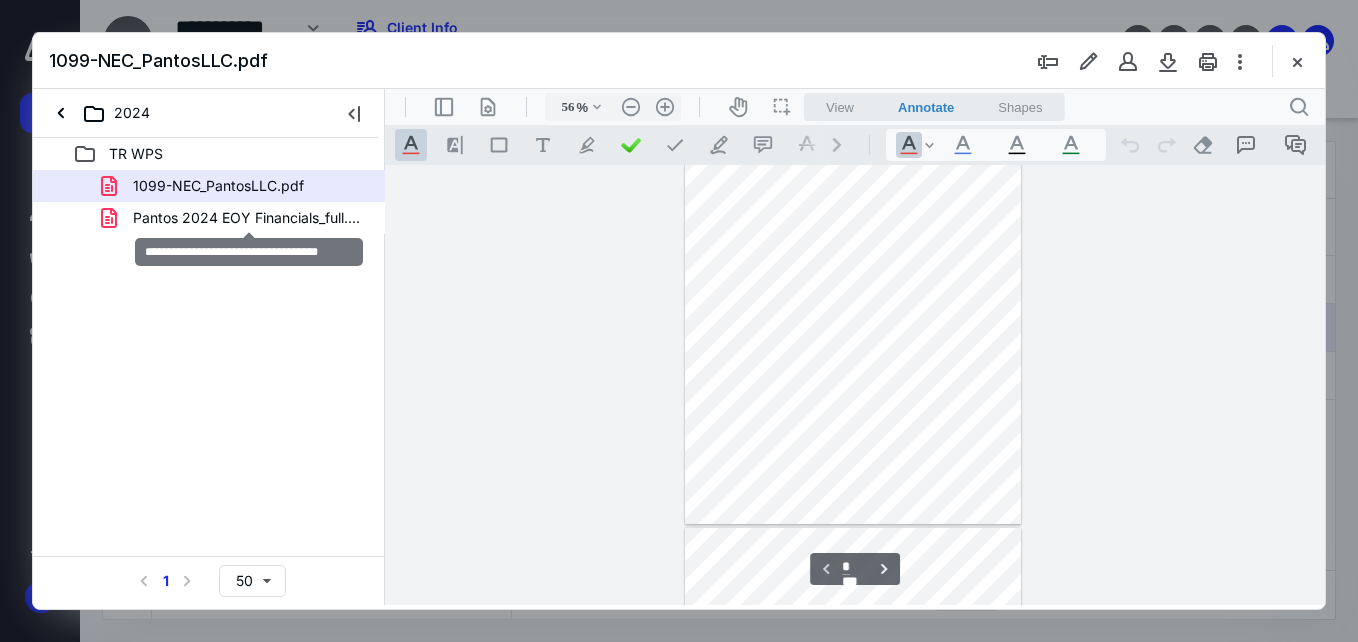 click on "Pantos 2024 EOY Financials_full.pdf" at bounding box center (249, 218) 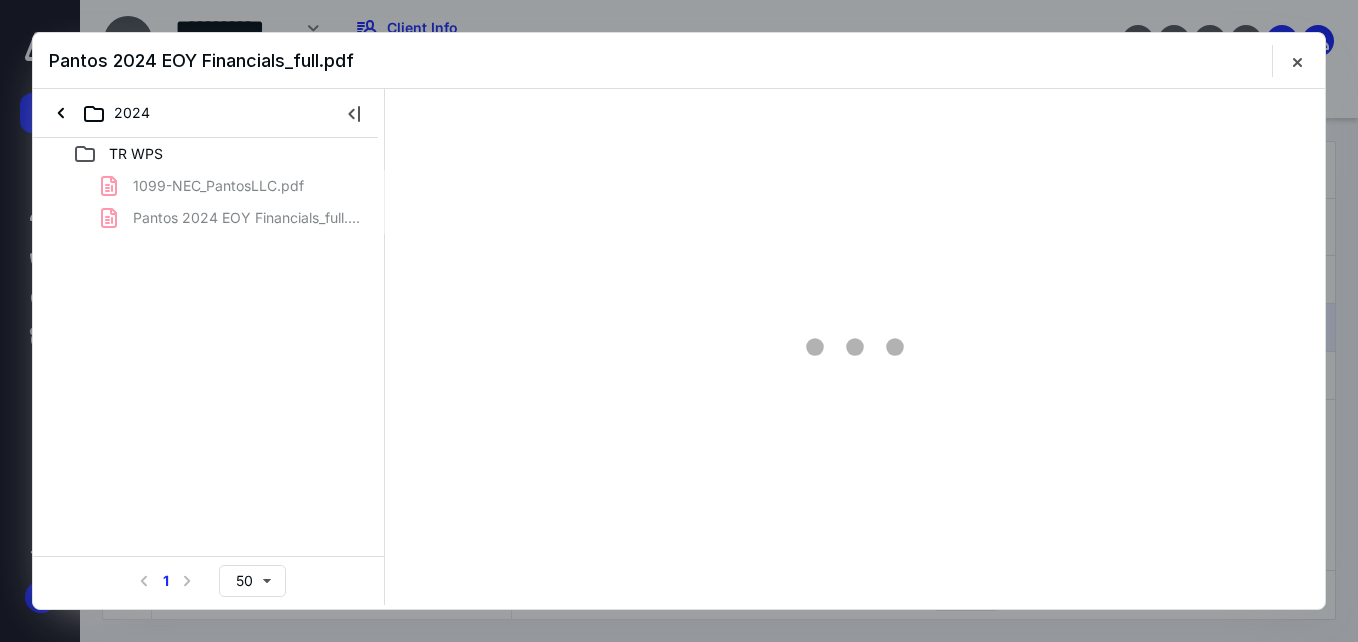 click on "1099-NEC_PantosLLC.pdf Pantos 2024 EOY Financials_full.pdf" at bounding box center (209, 202) 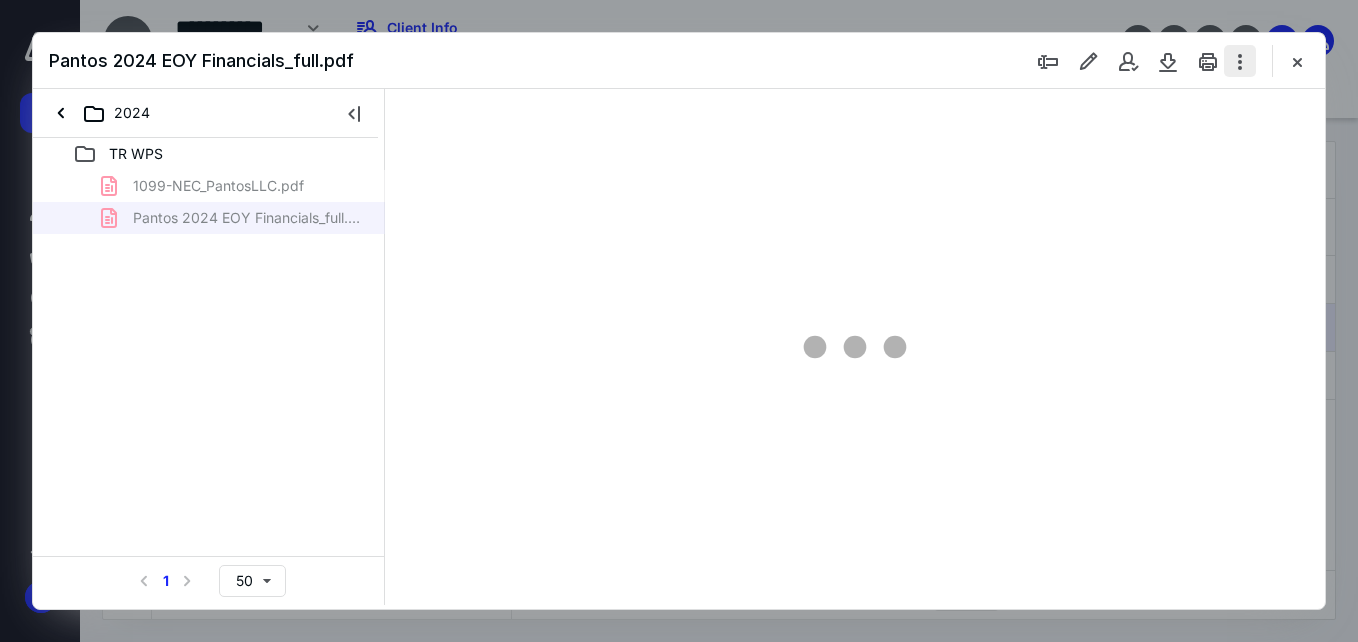 type on "100" 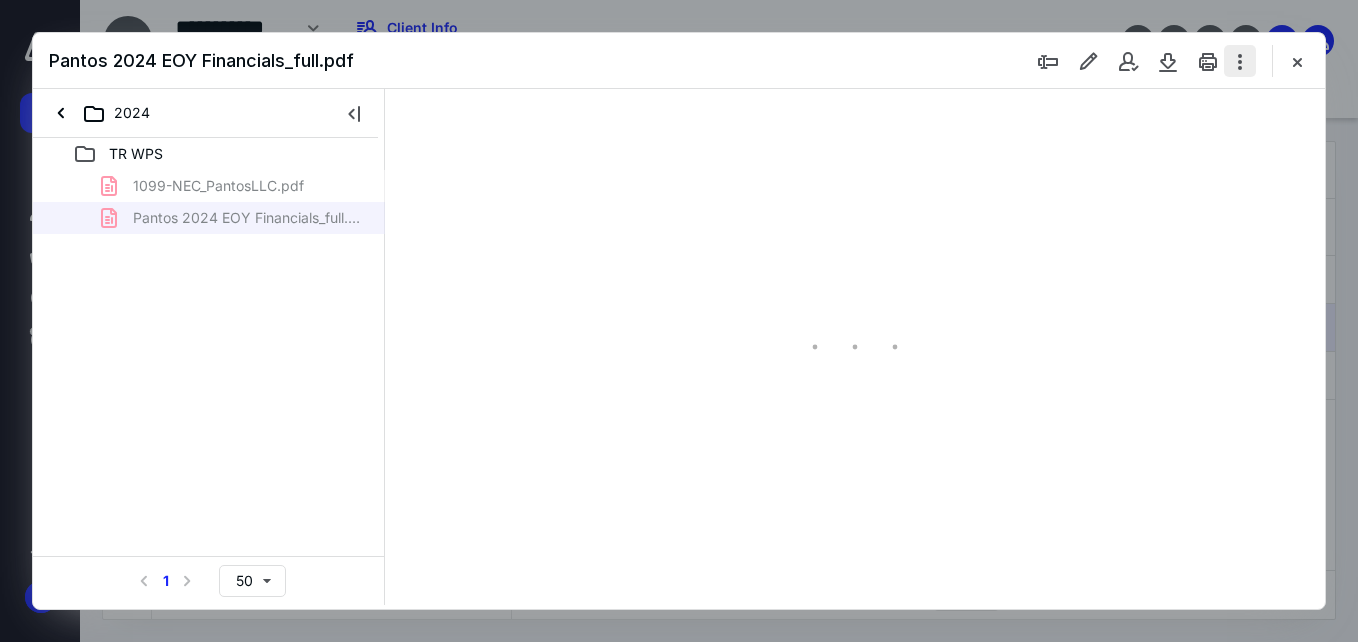 click at bounding box center (1240, 61) 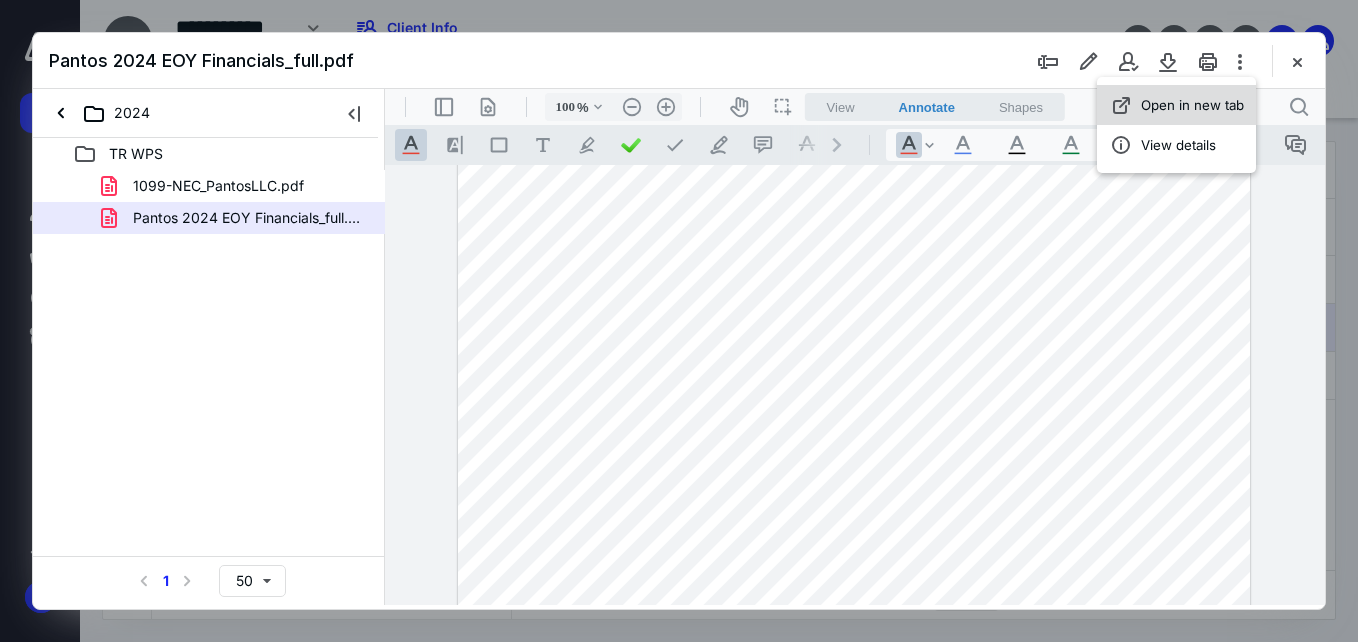 click on "Open in new tab" at bounding box center (1176, 105) 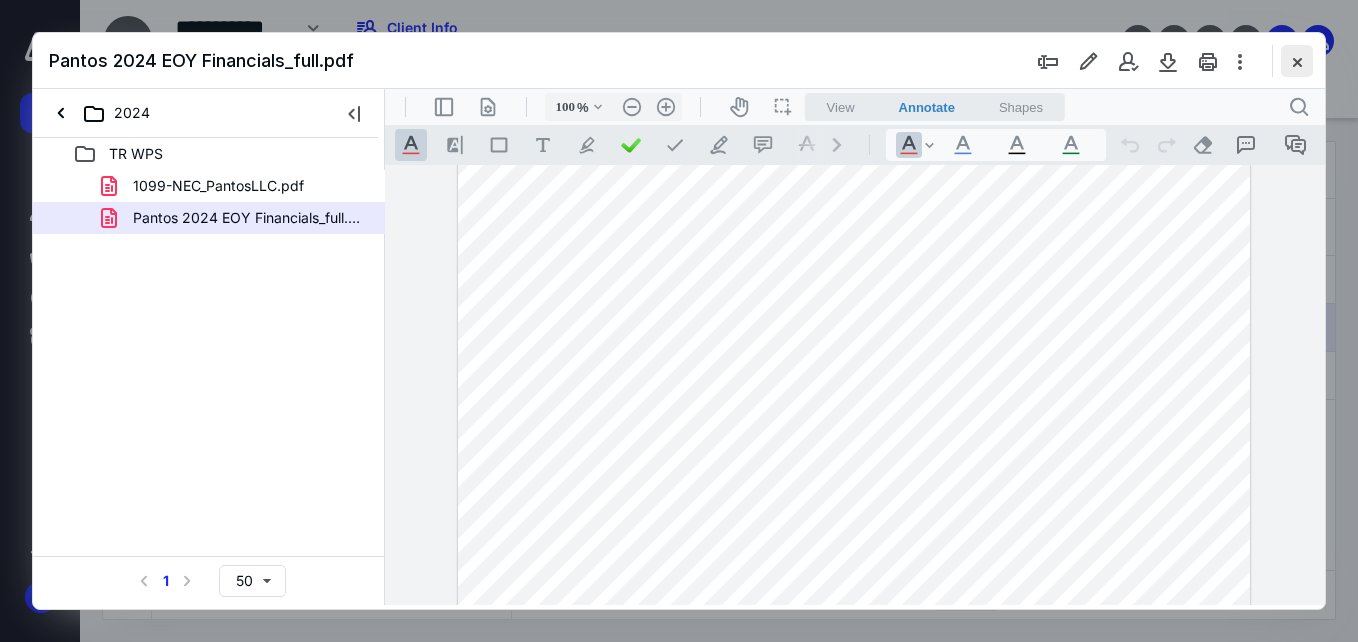 click at bounding box center (1297, 61) 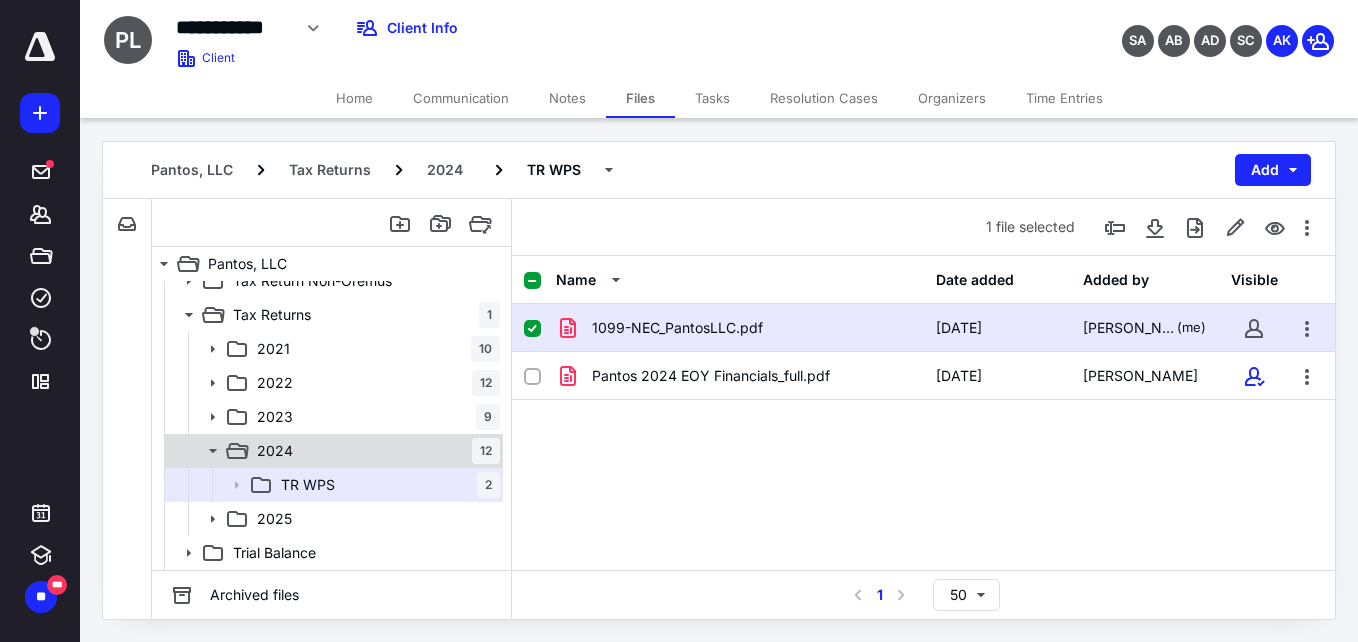 click on "2024 12" at bounding box center [374, 451] 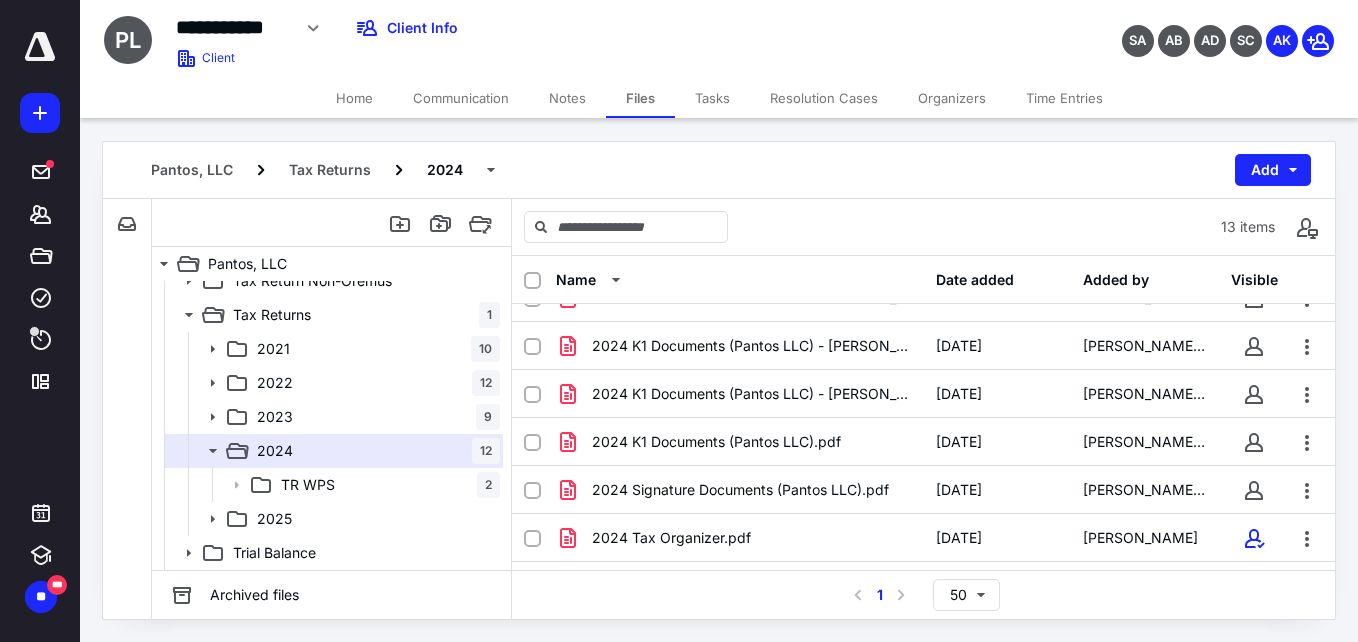 scroll, scrollTop: 158, scrollLeft: 0, axis: vertical 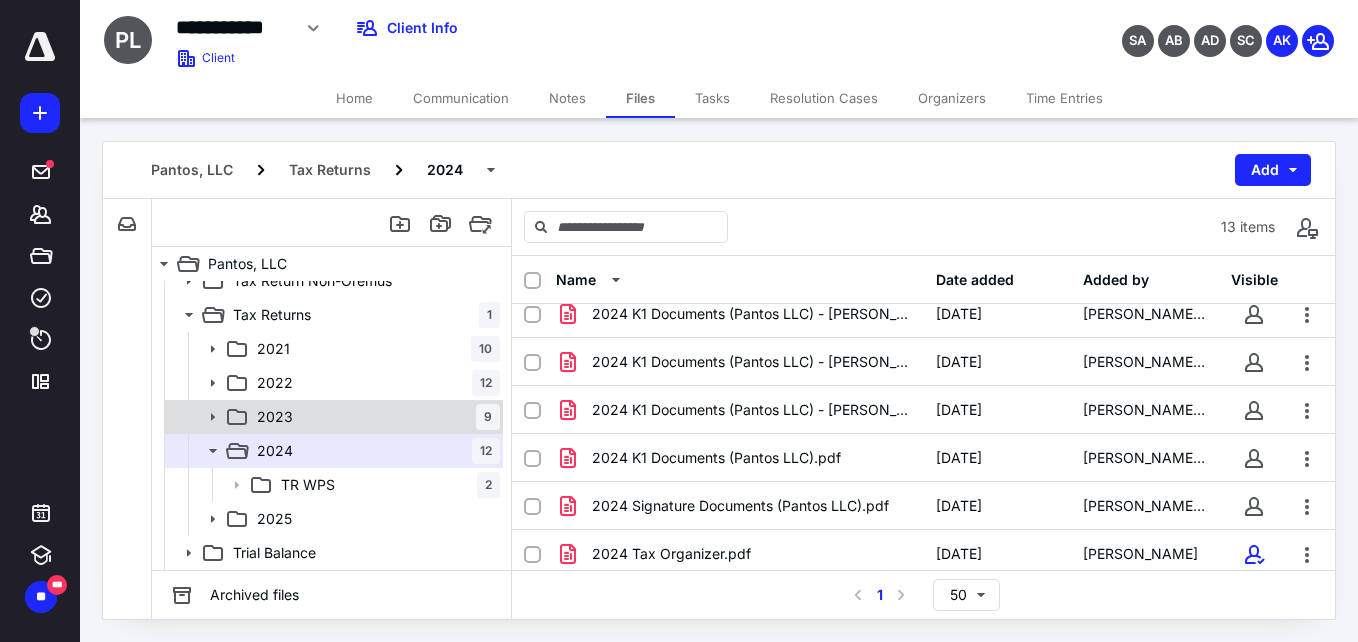 click on "2023 9" at bounding box center (374, 417) 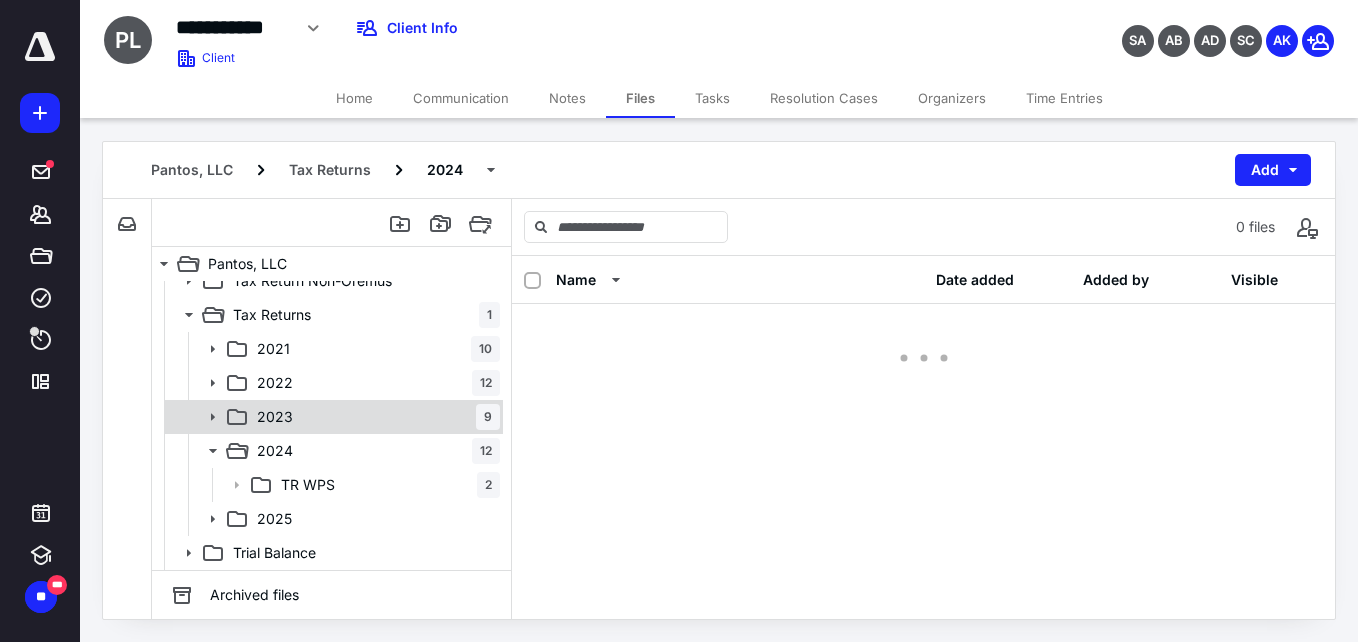scroll, scrollTop: 0, scrollLeft: 0, axis: both 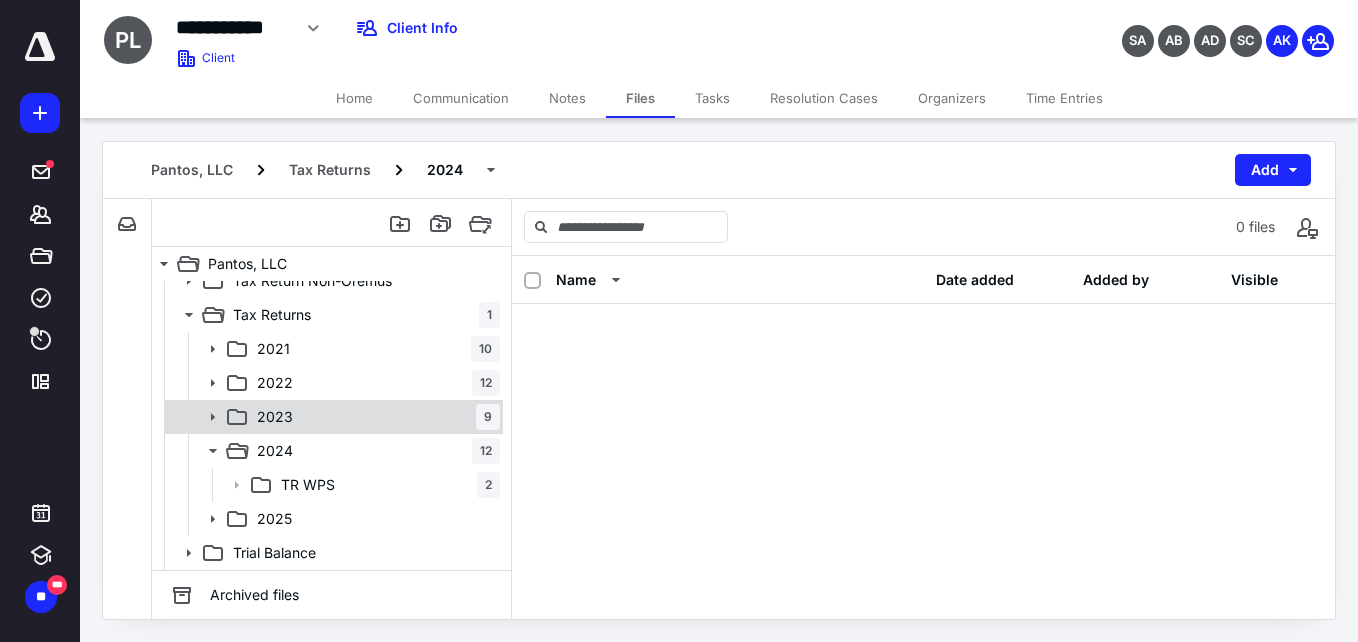 click on "2023 9" at bounding box center [374, 417] 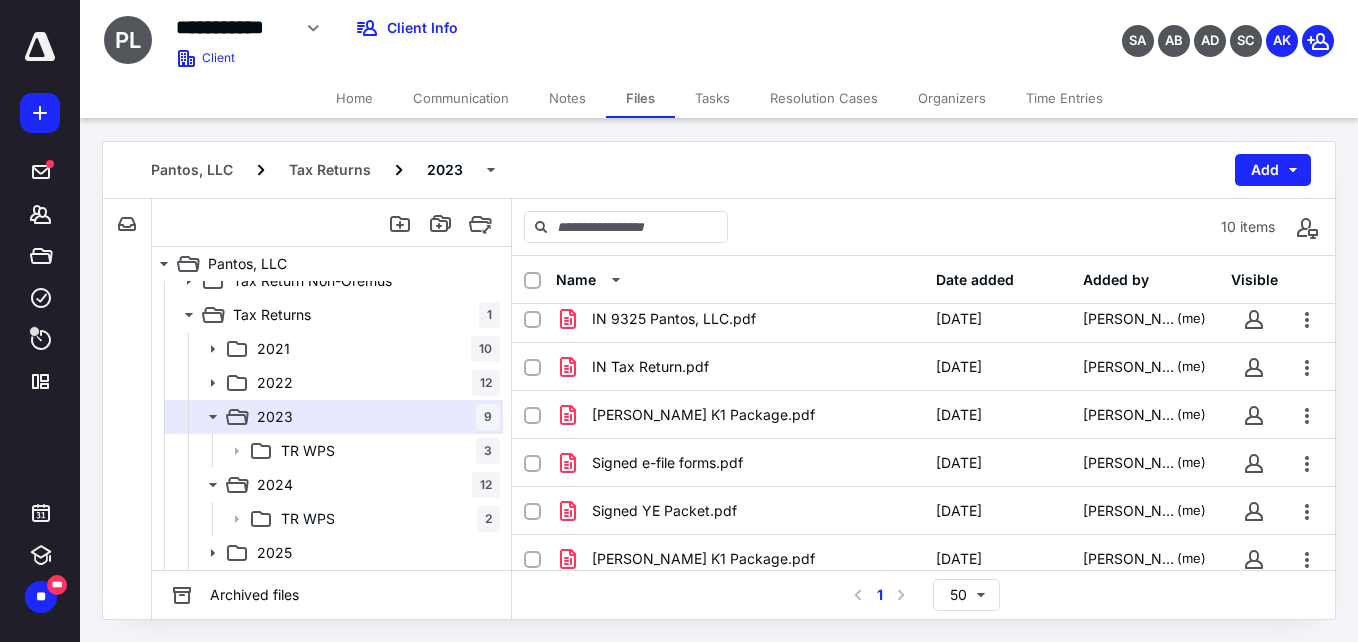 scroll, scrollTop: 214, scrollLeft: 0, axis: vertical 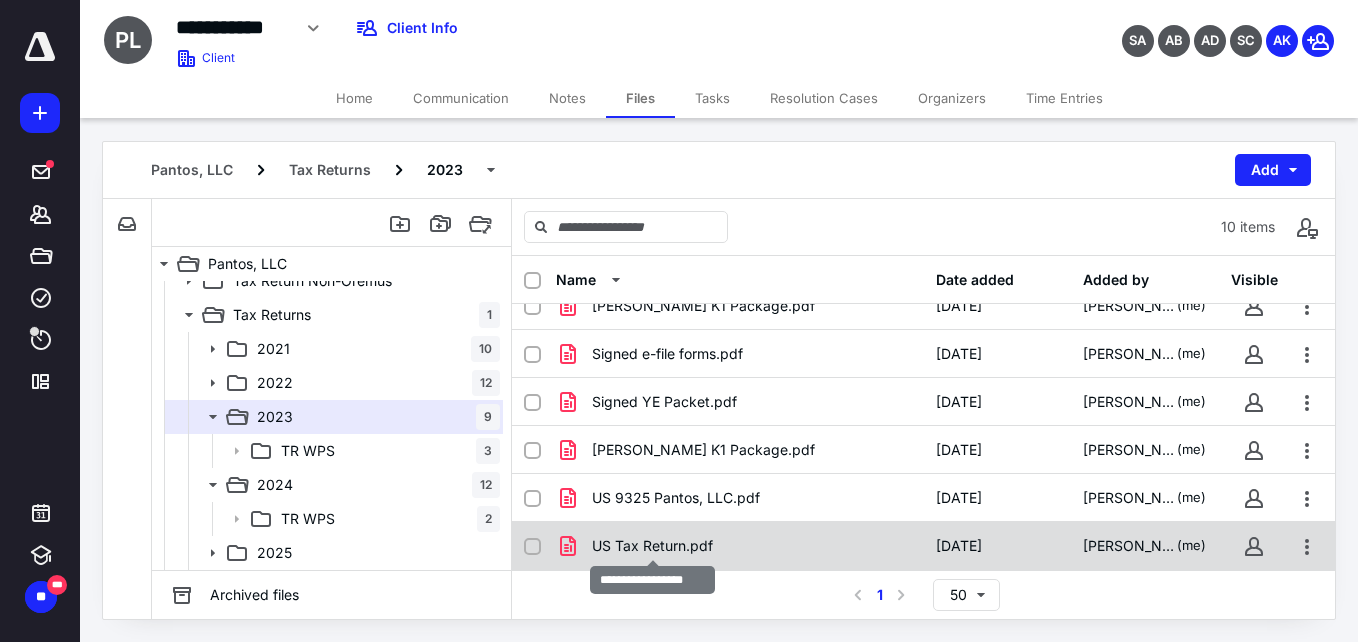 click on "US Tax Return.pdf" at bounding box center [652, 546] 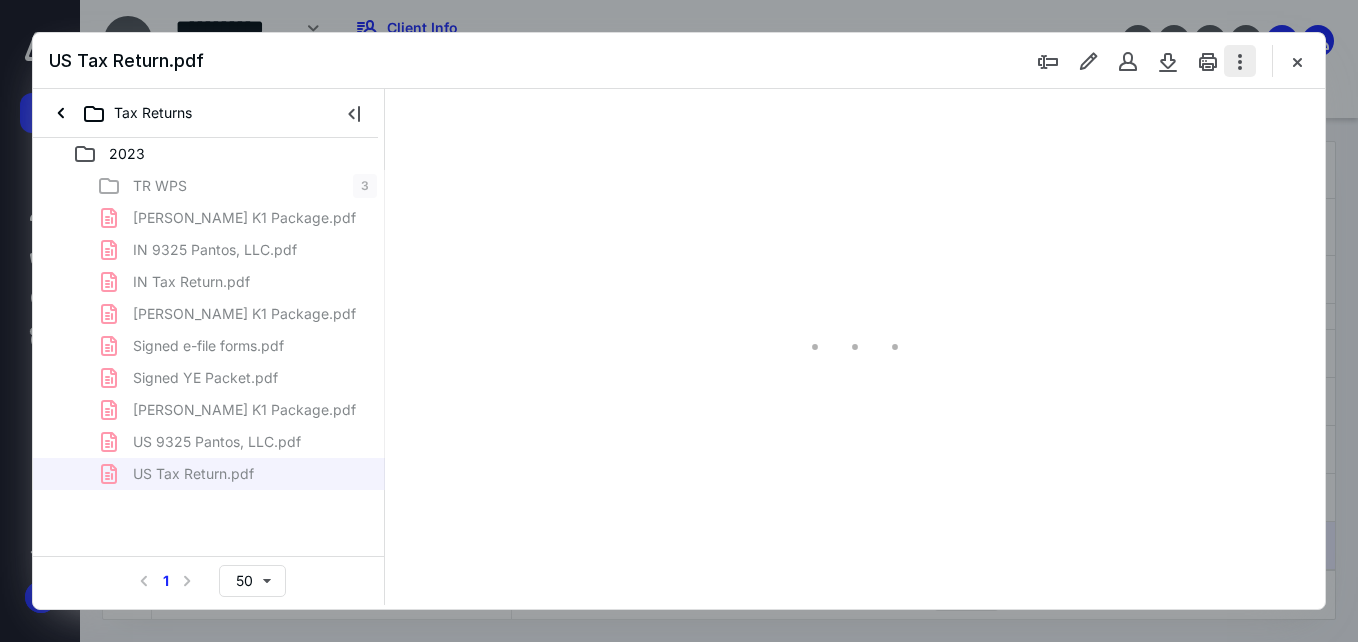 click at bounding box center (1240, 61) 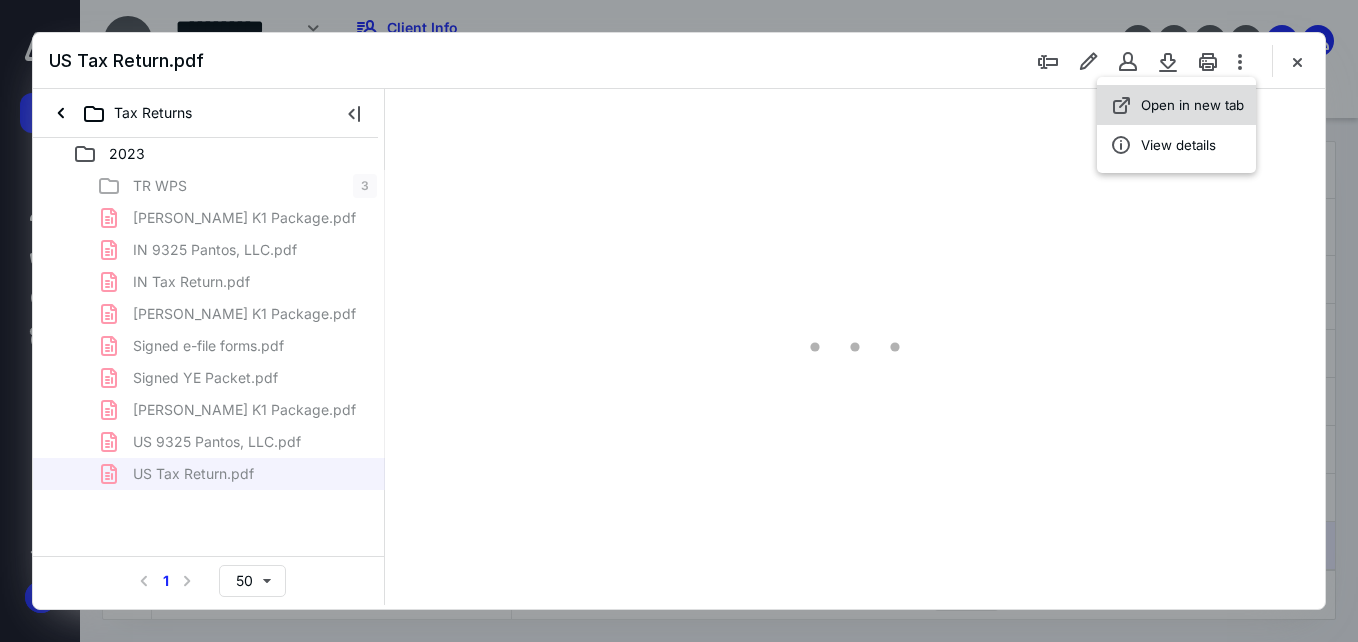 click on "Open in new tab" at bounding box center (1192, 105) 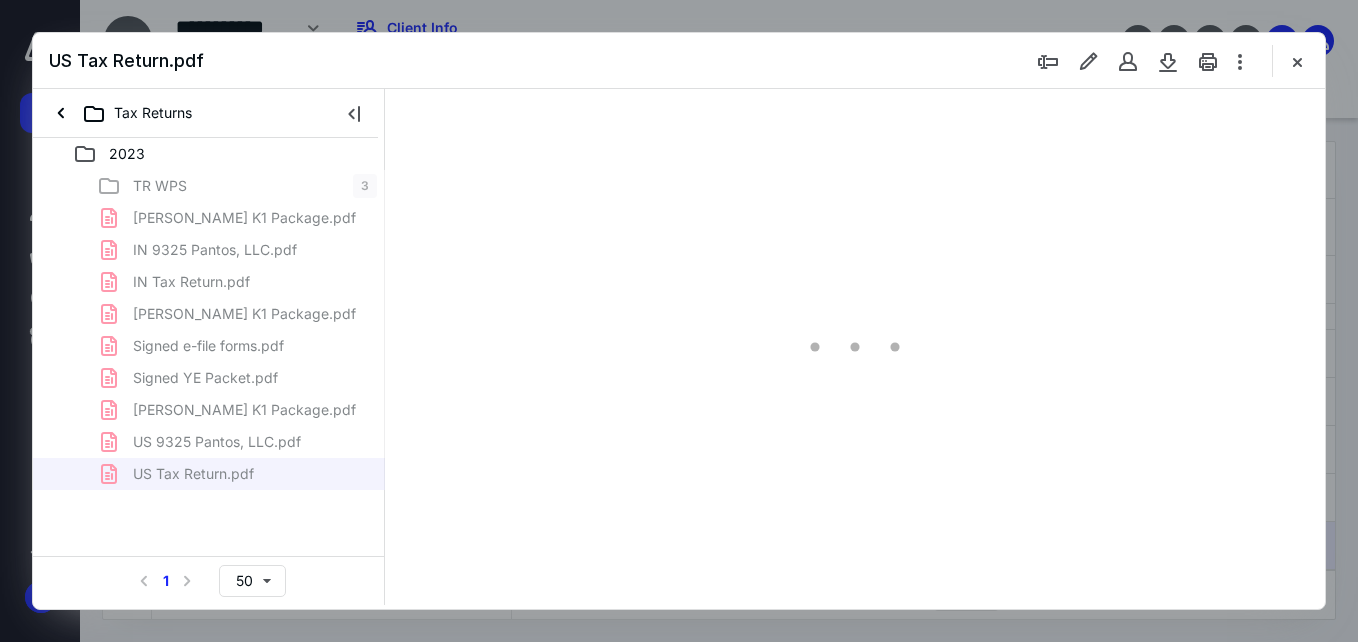 scroll, scrollTop: 0, scrollLeft: 0, axis: both 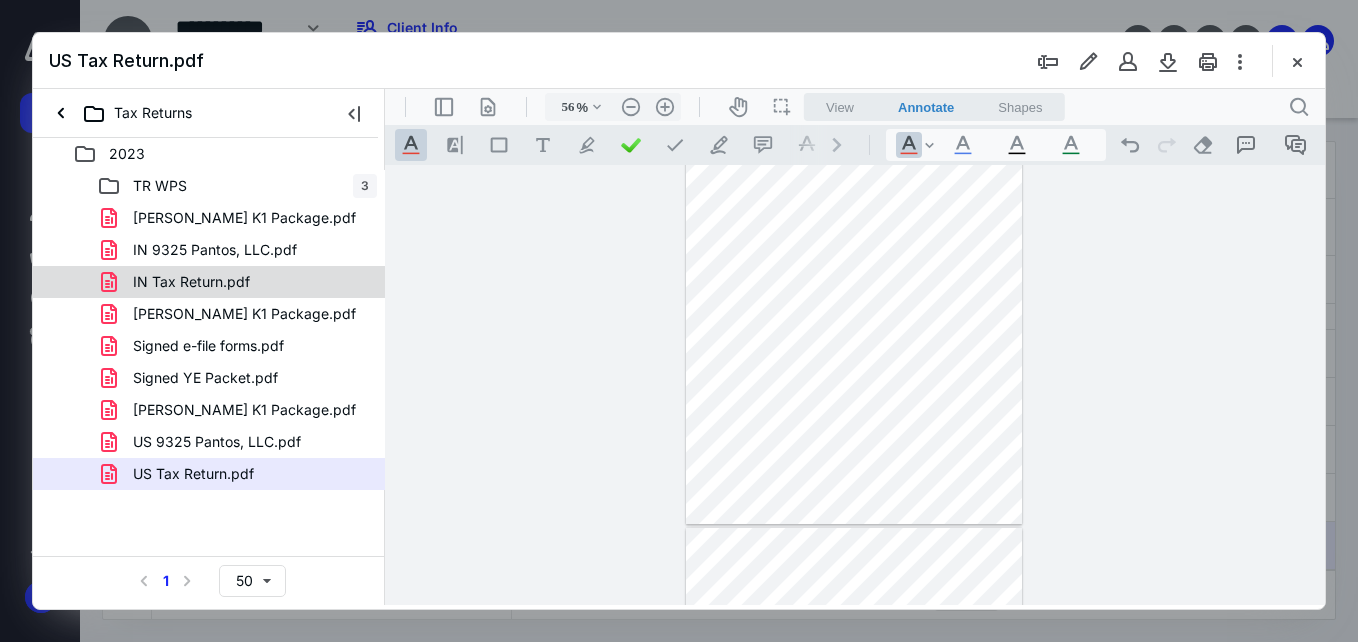 click on "IN Tax Return.pdf" at bounding box center (191, 282) 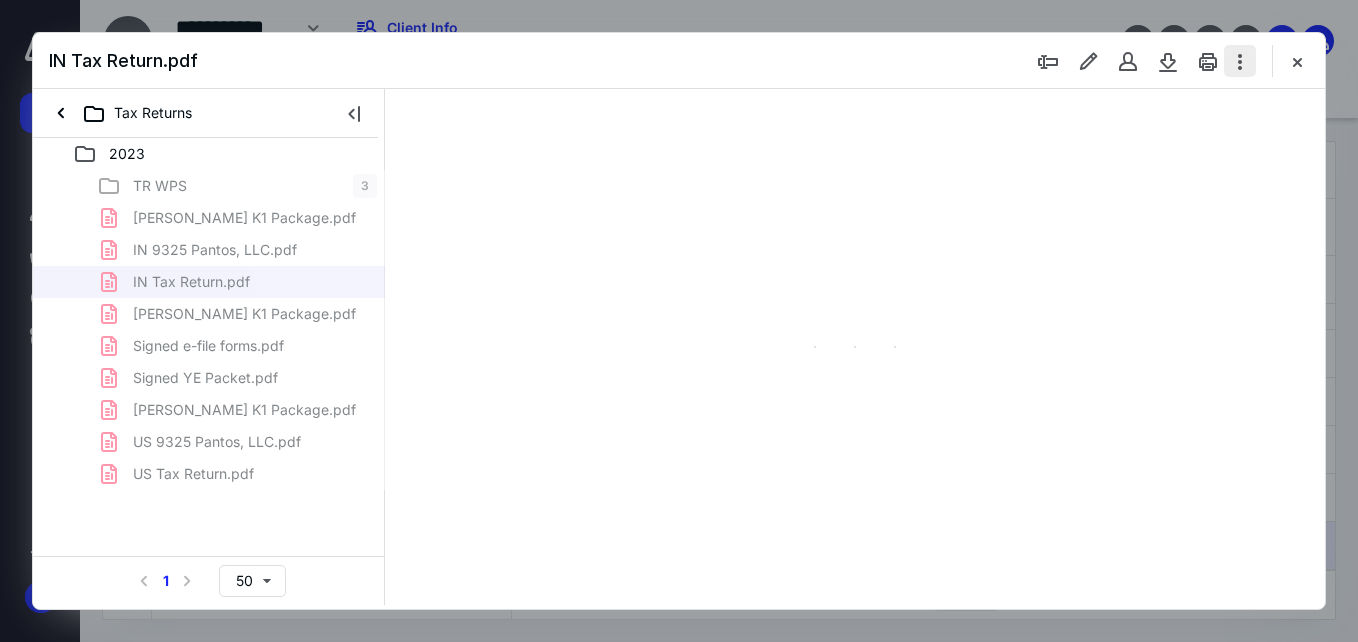 click at bounding box center [1240, 61] 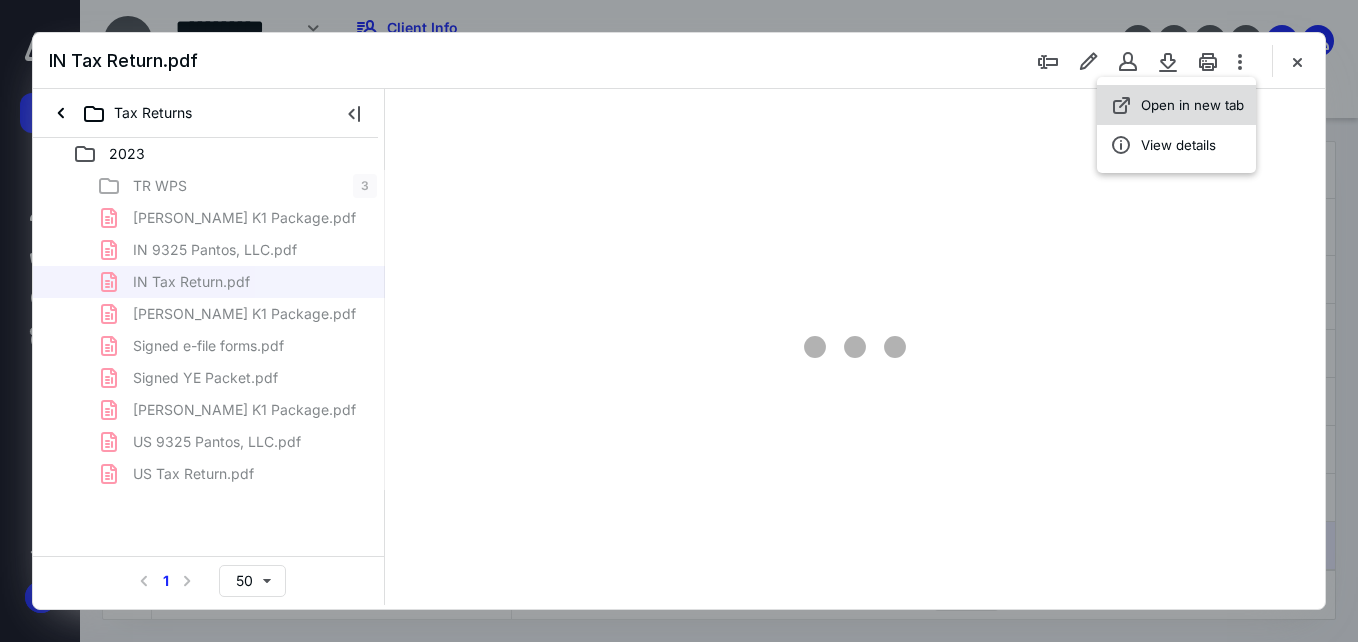 click on "Open in new tab" at bounding box center [1192, 105] 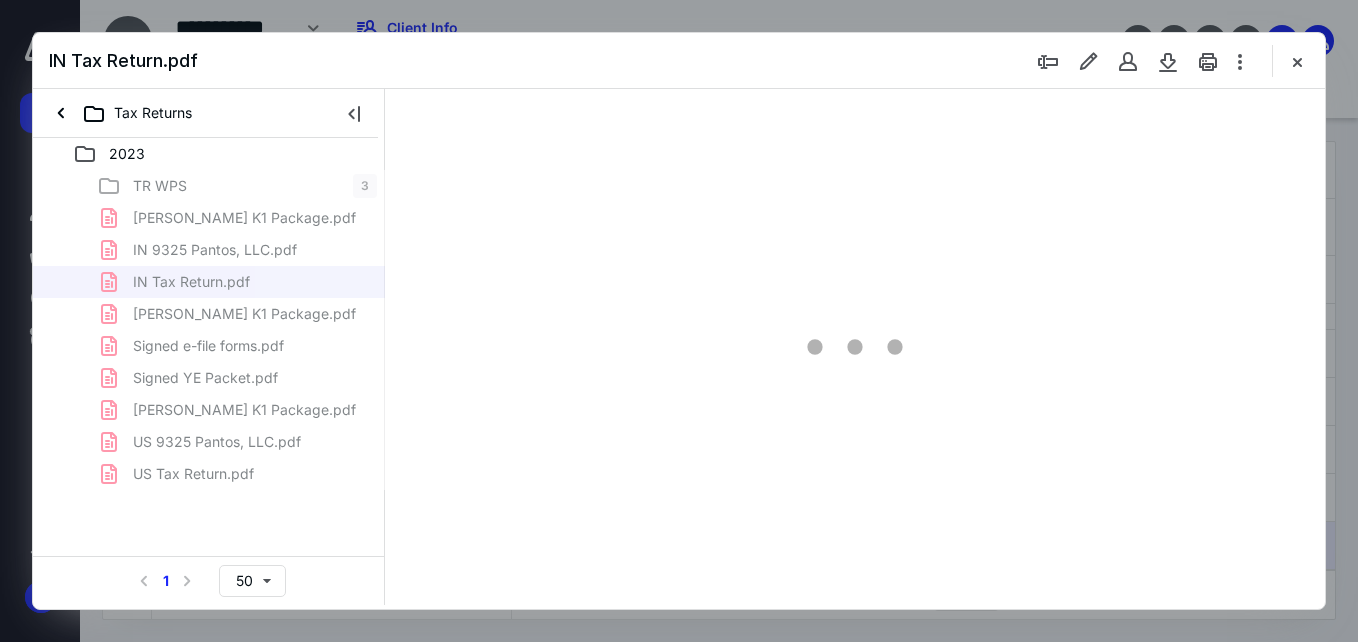 type on "56" 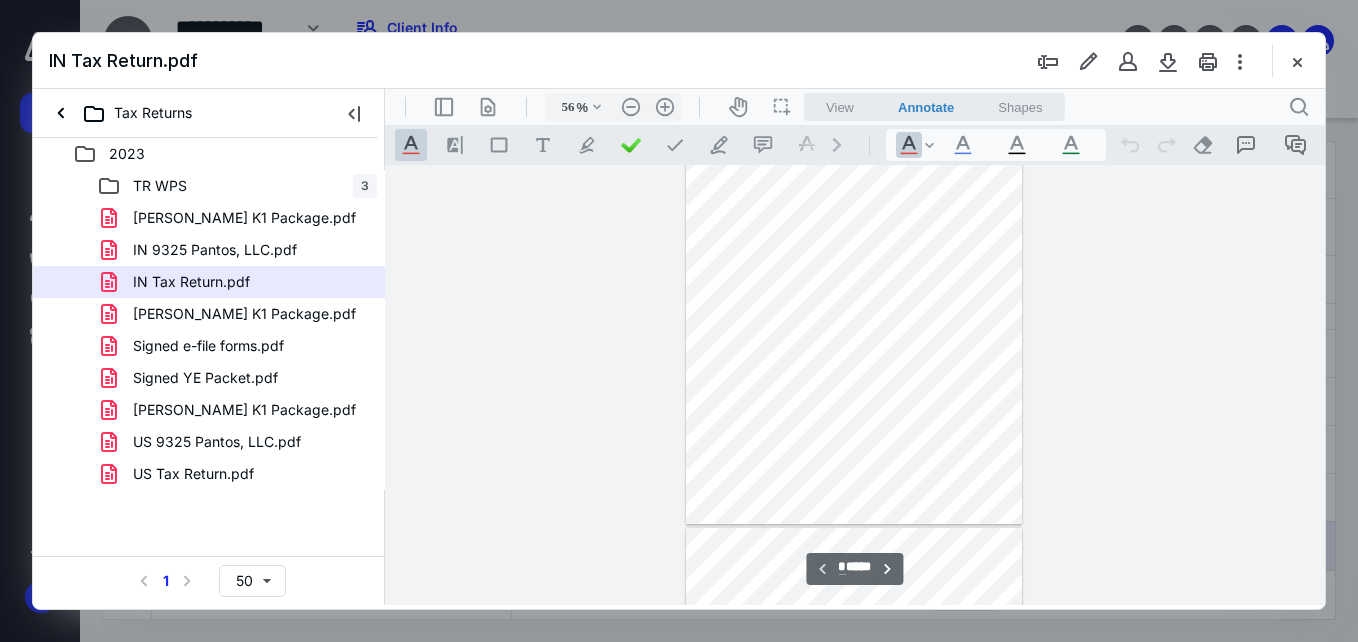 scroll, scrollTop: 78, scrollLeft: 0, axis: vertical 